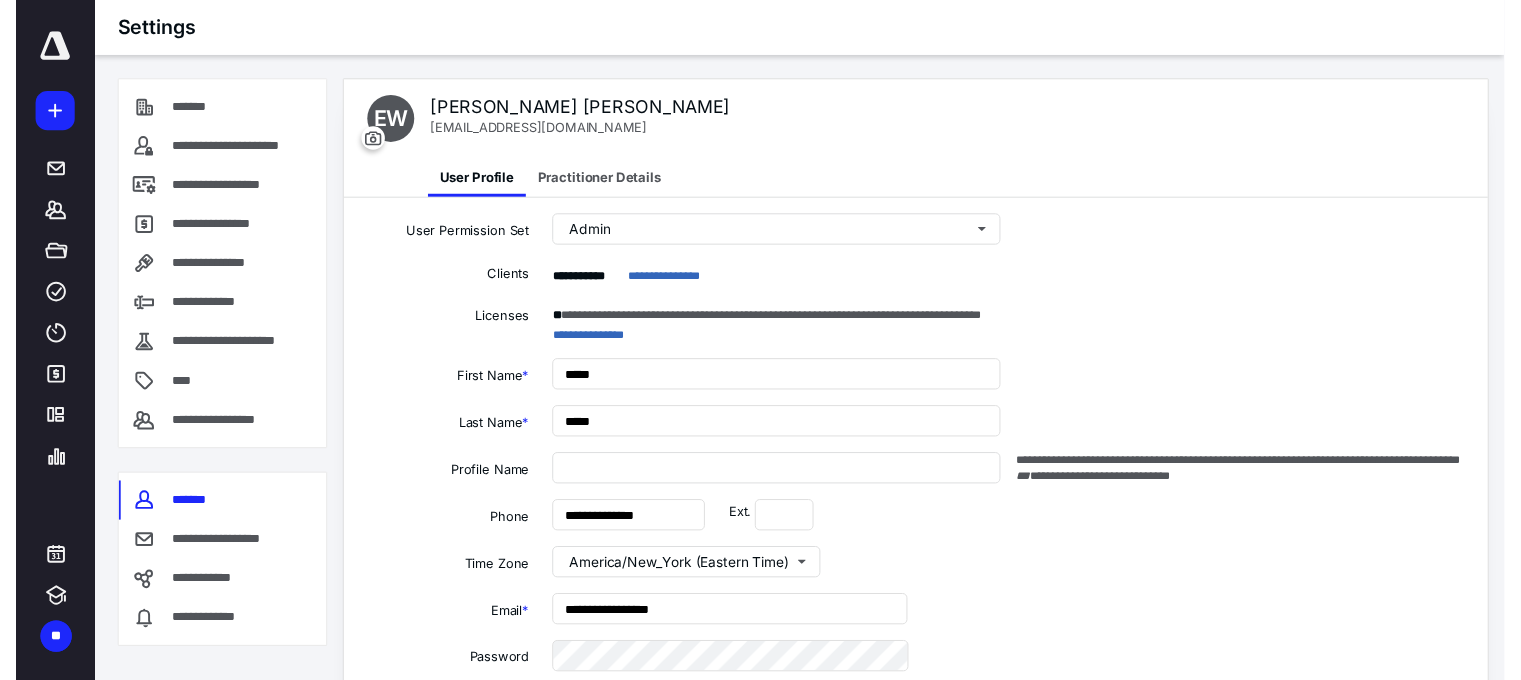 scroll, scrollTop: 0, scrollLeft: 0, axis: both 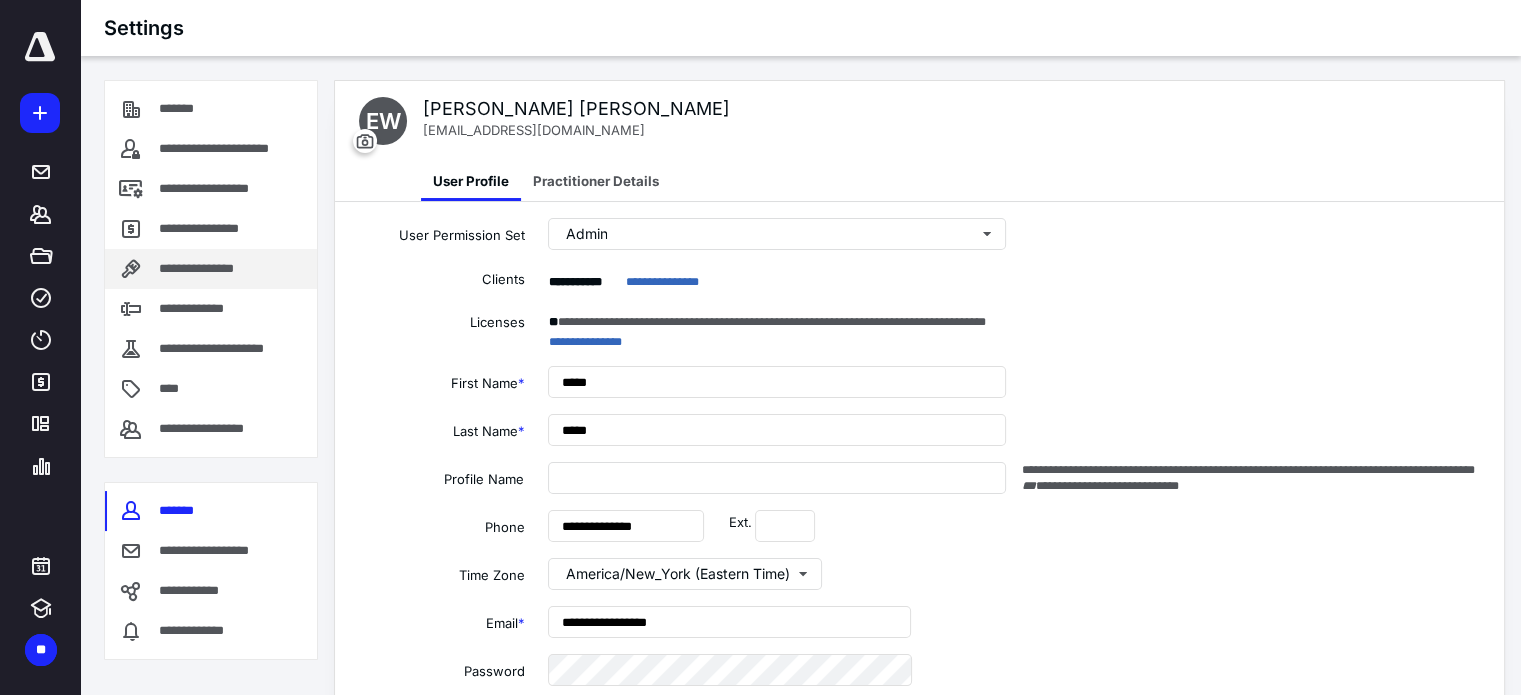 click on "**********" at bounding box center (211, 269) 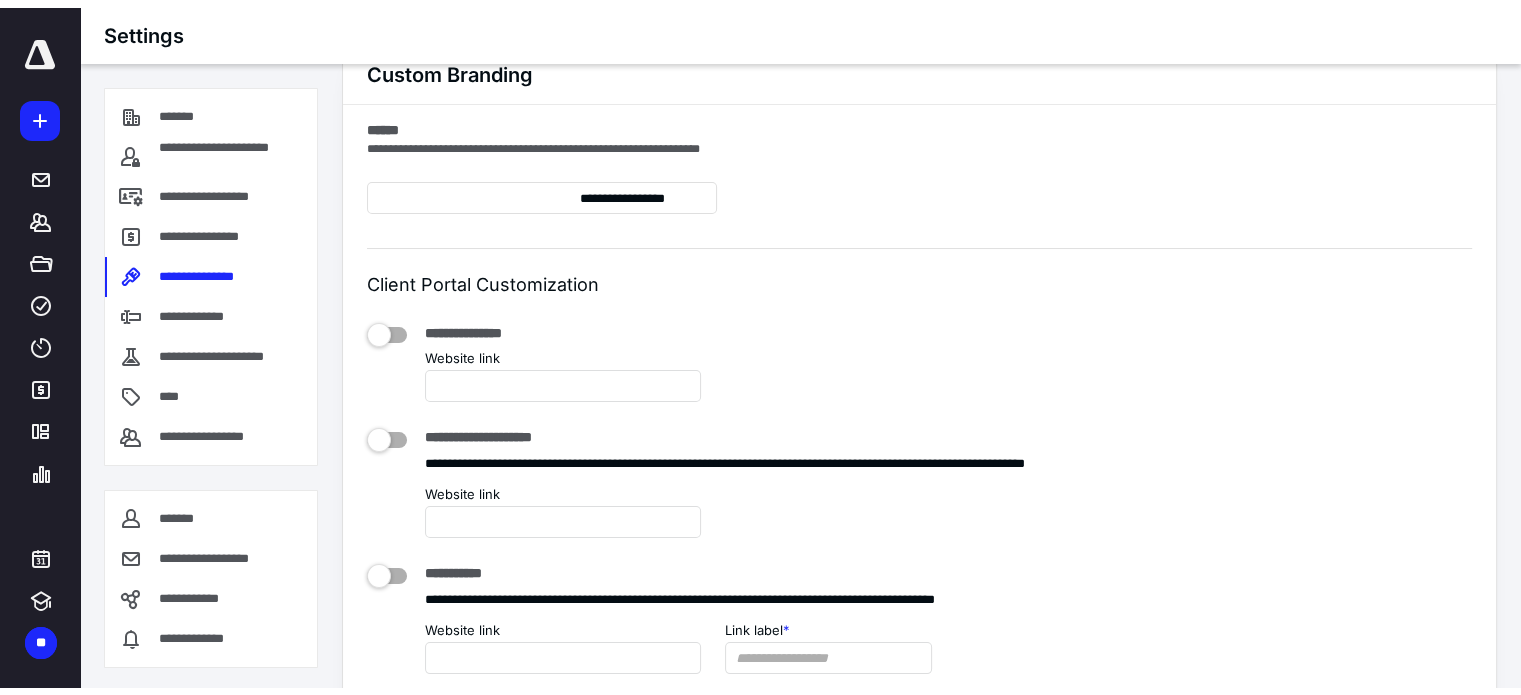 scroll, scrollTop: 0, scrollLeft: 0, axis: both 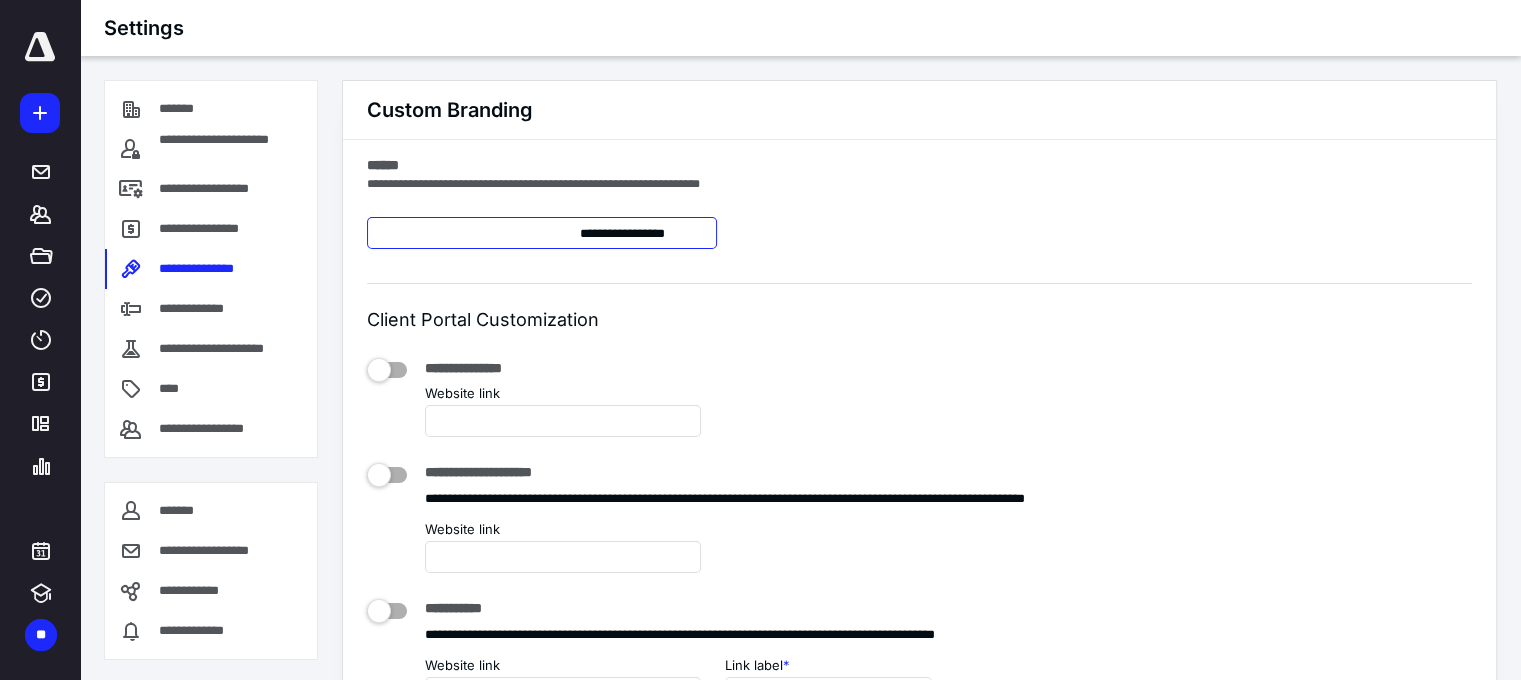 click at bounding box center (542, 233) 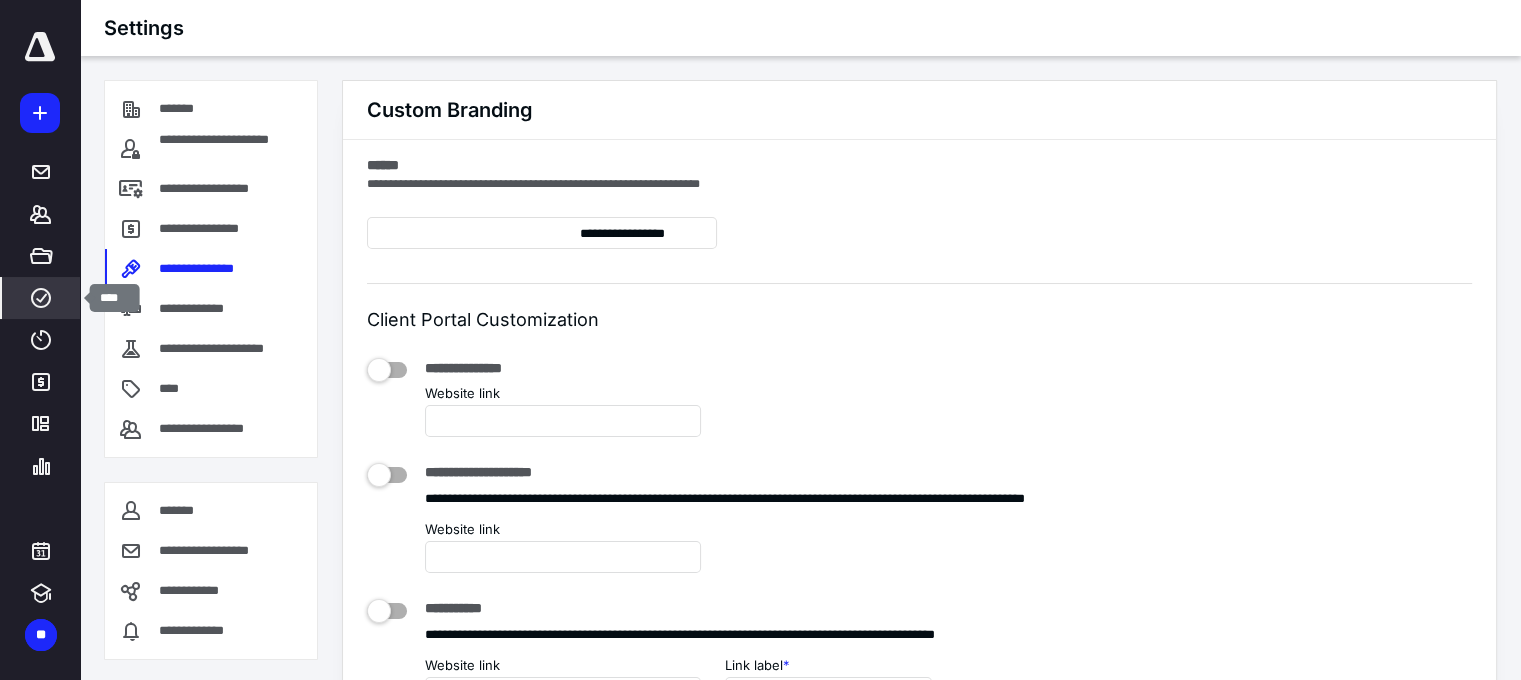 click 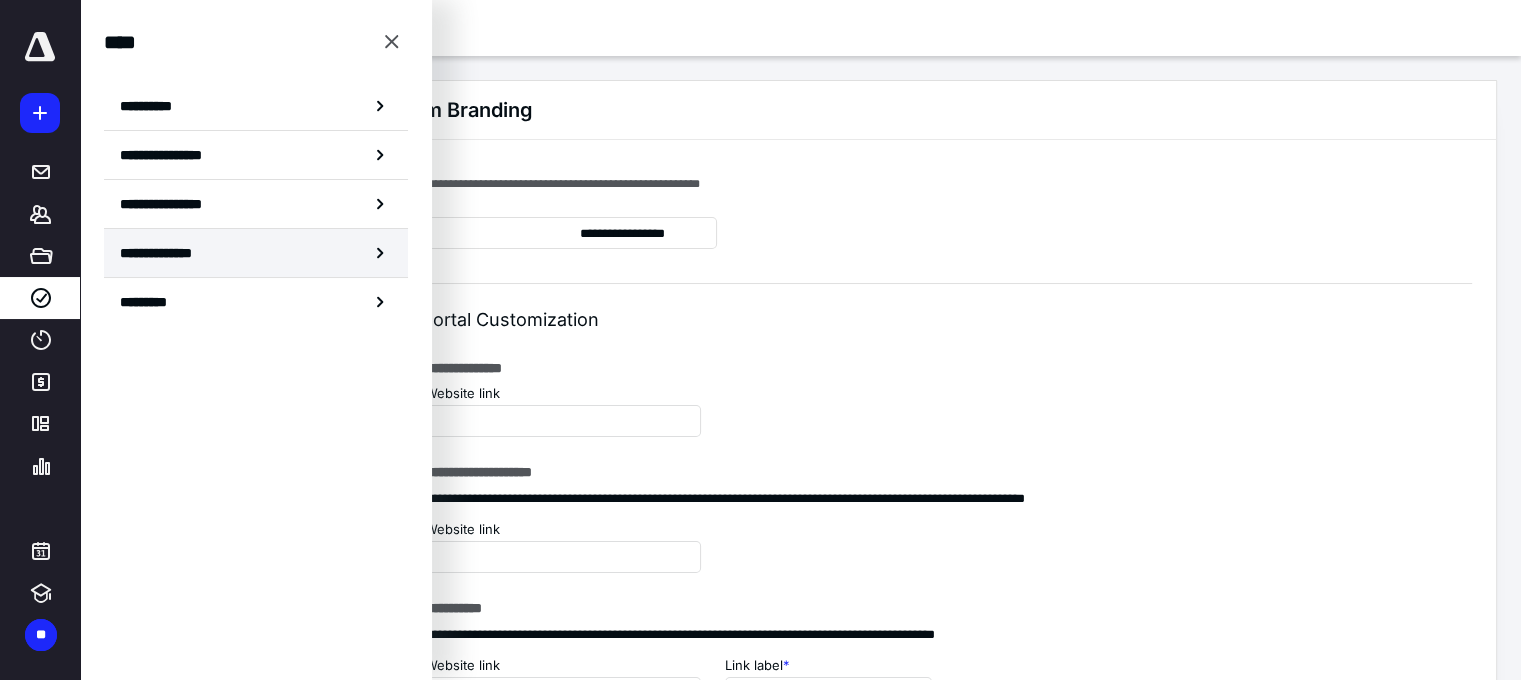 click on "**********" at bounding box center (171, 253) 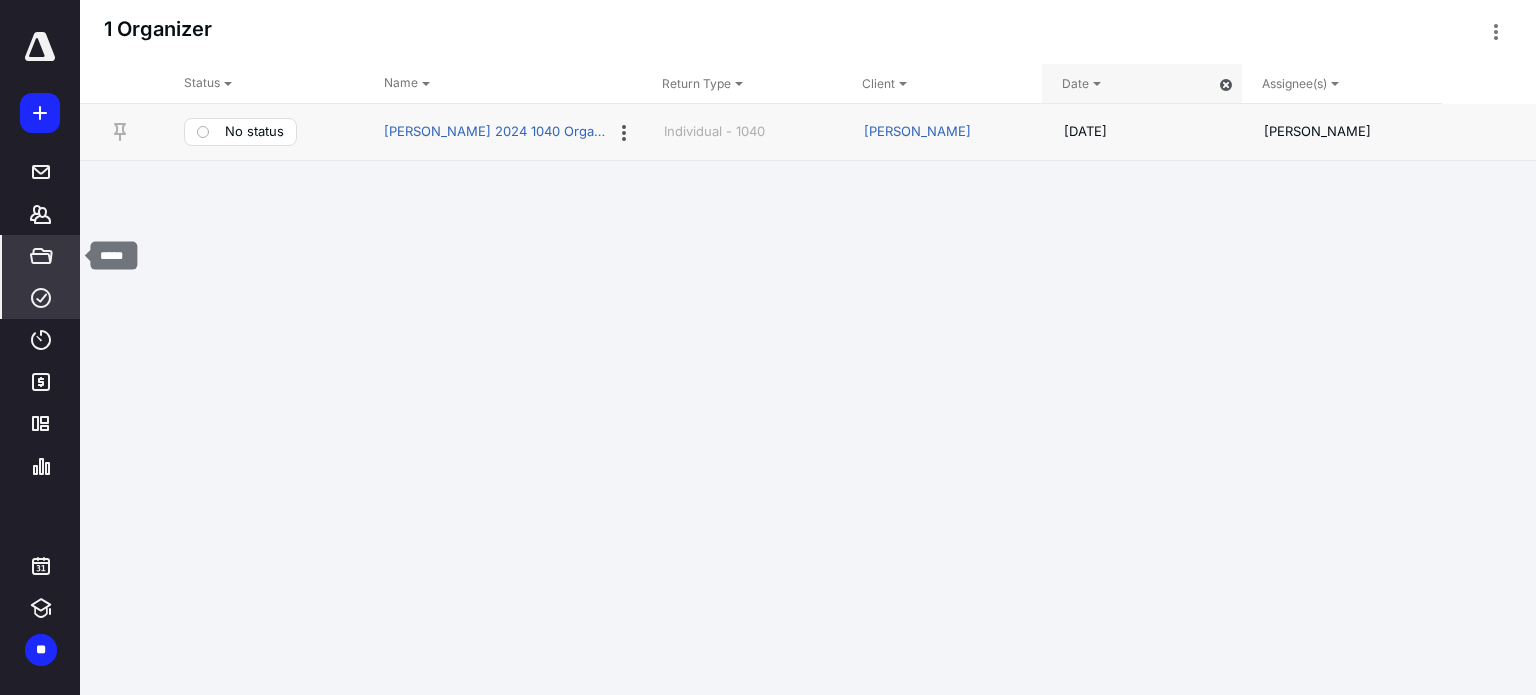click on "*****" at bounding box center (41, 256) 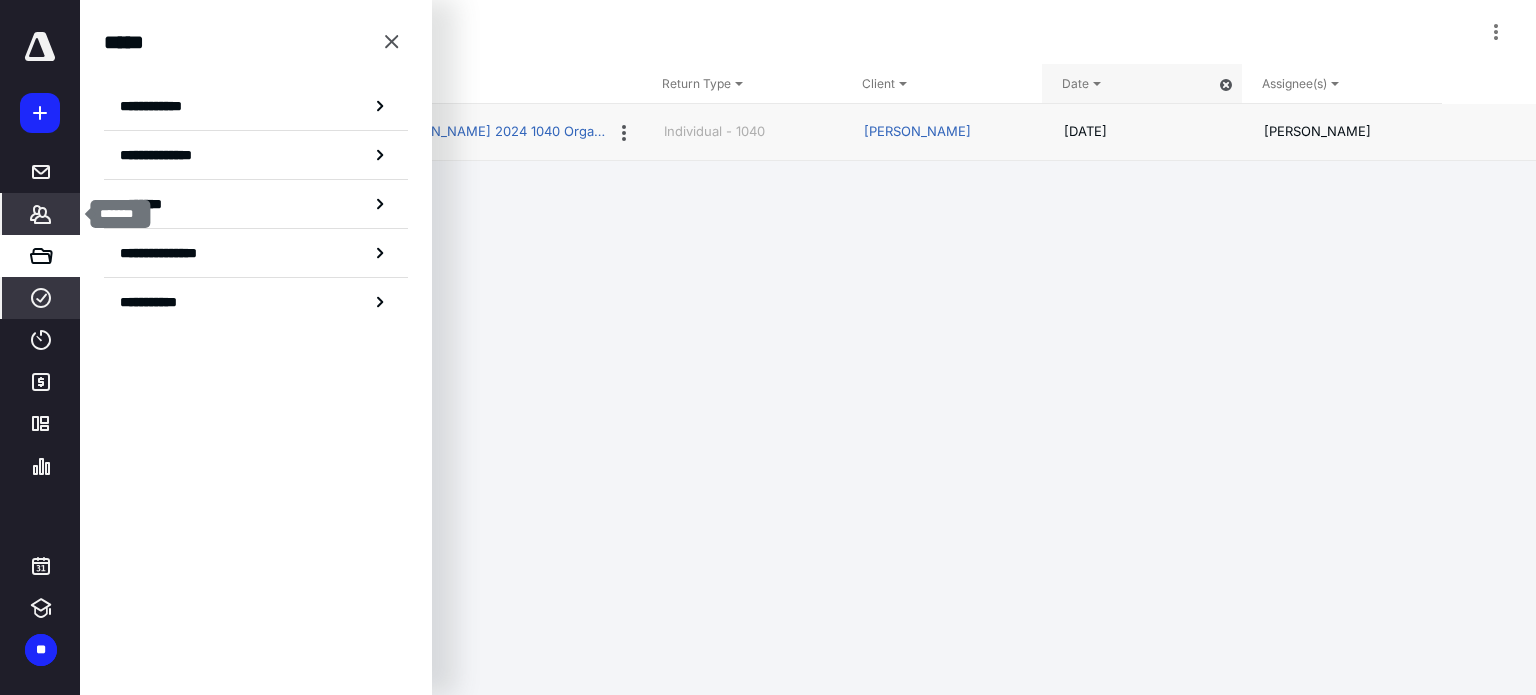 click 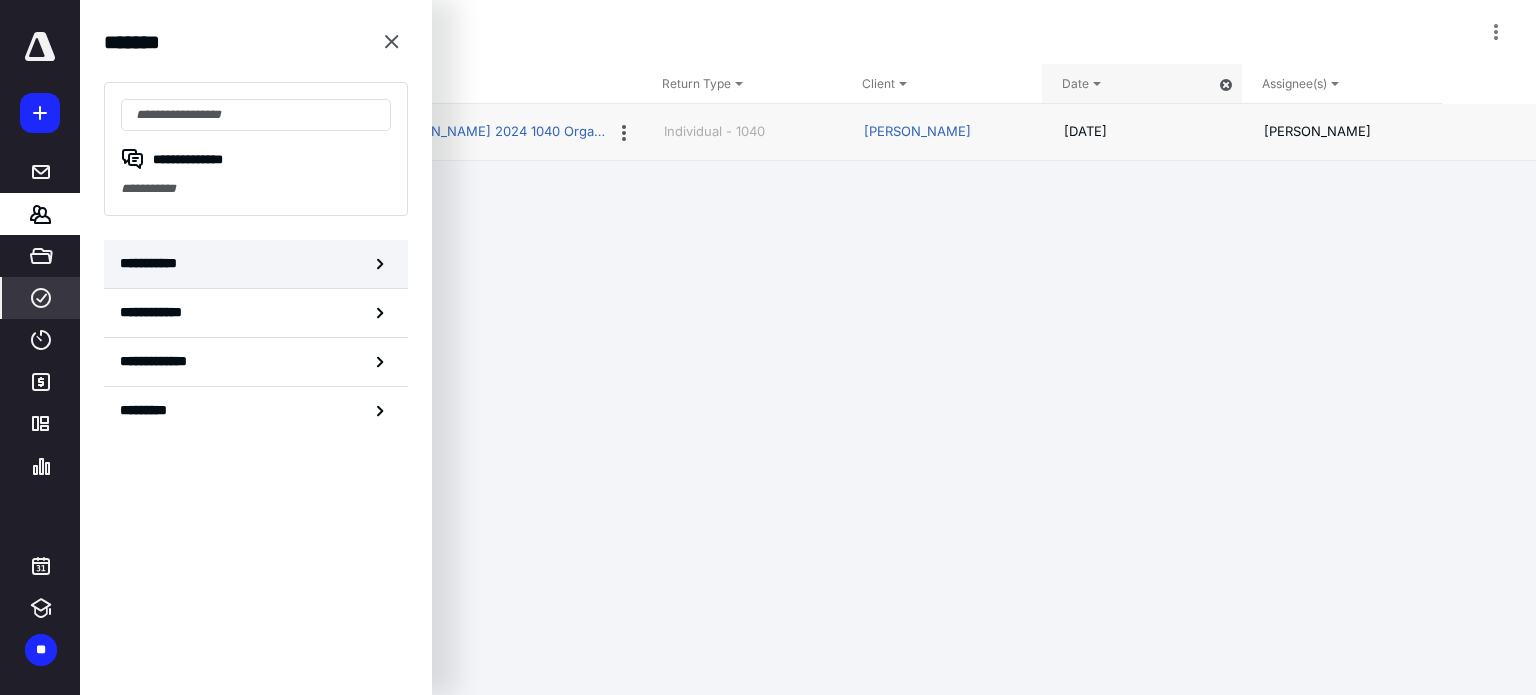 click on "**********" at bounding box center [153, 263] 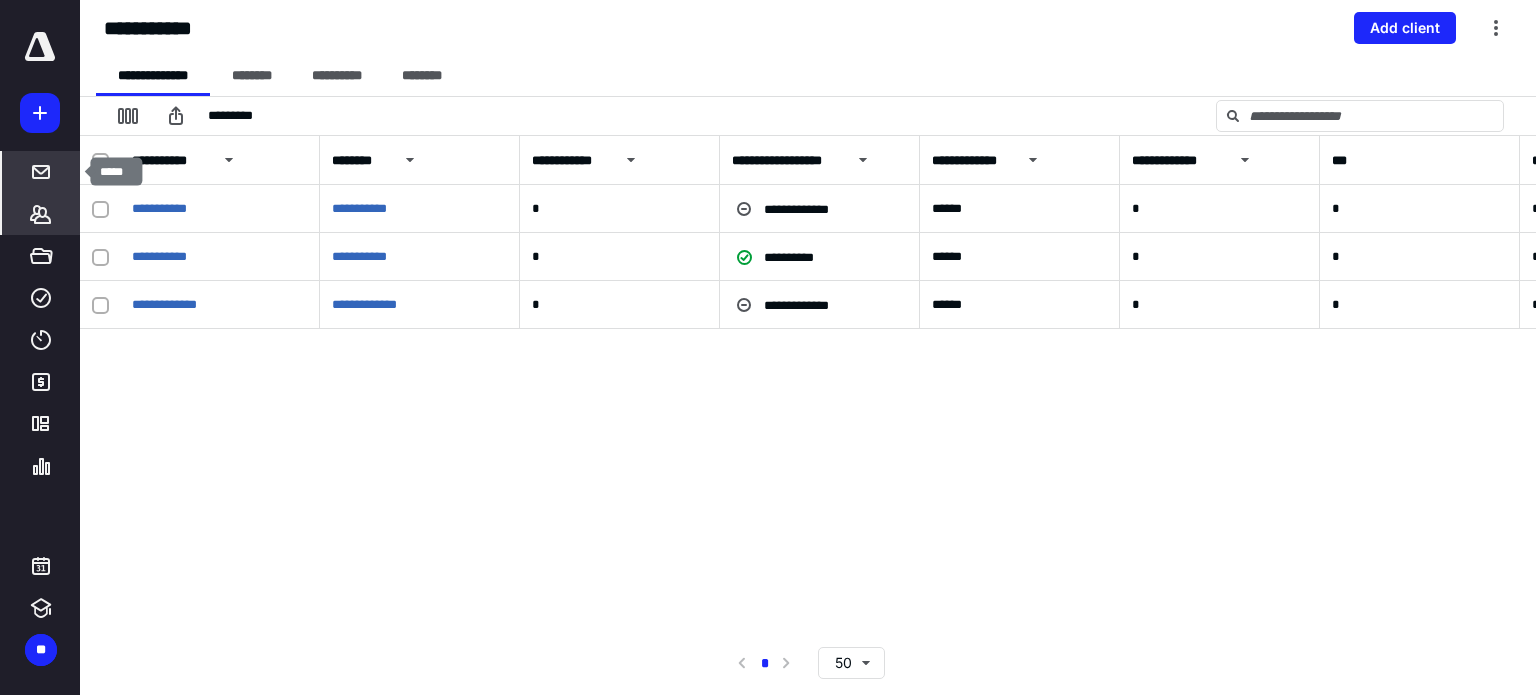 click 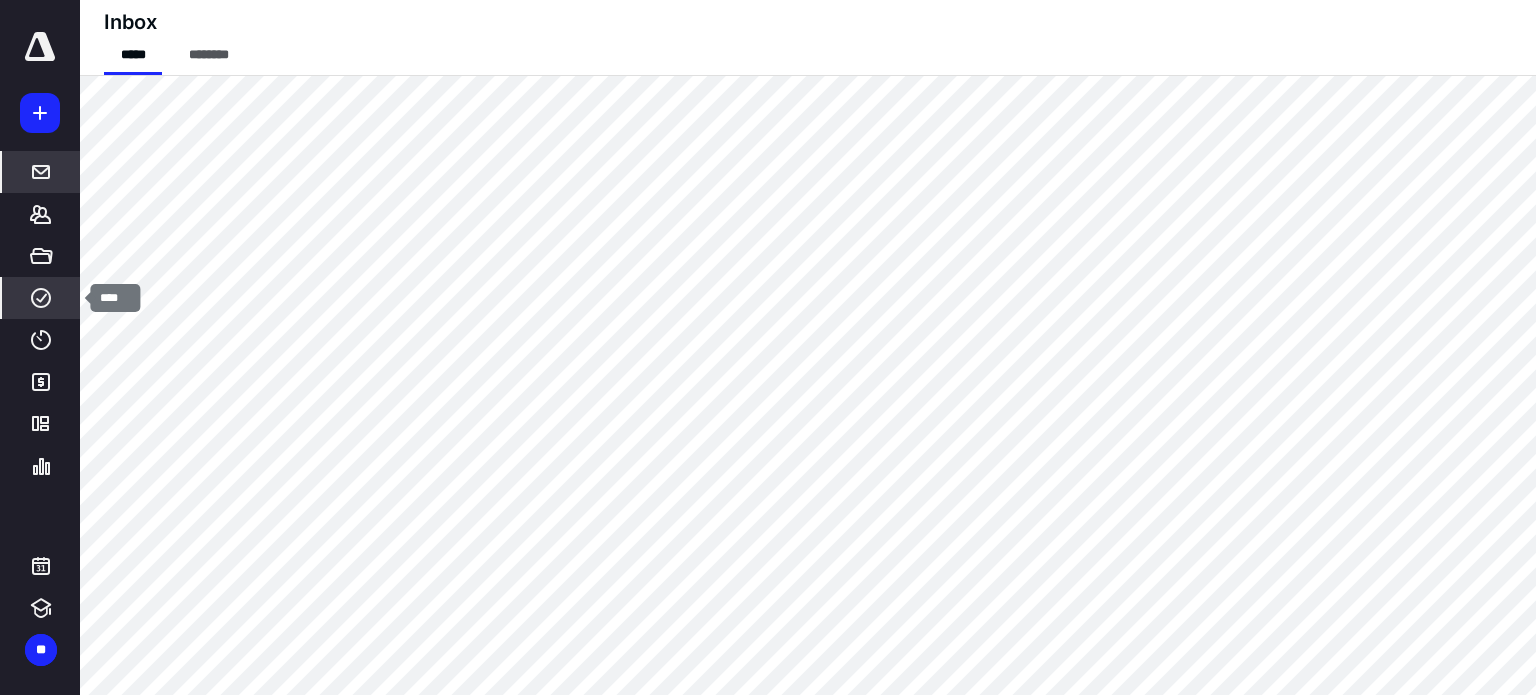 click 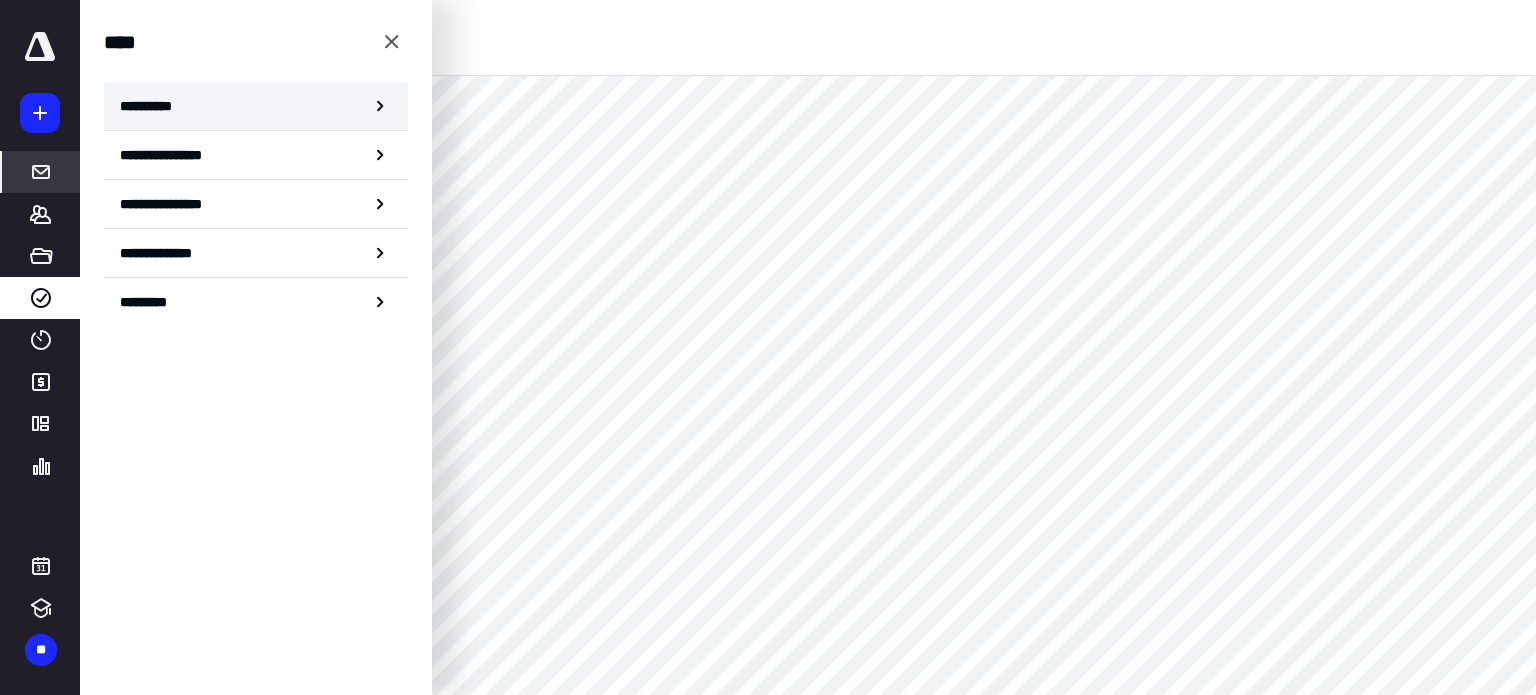 click on "**********" at bounding box center (153, 106) 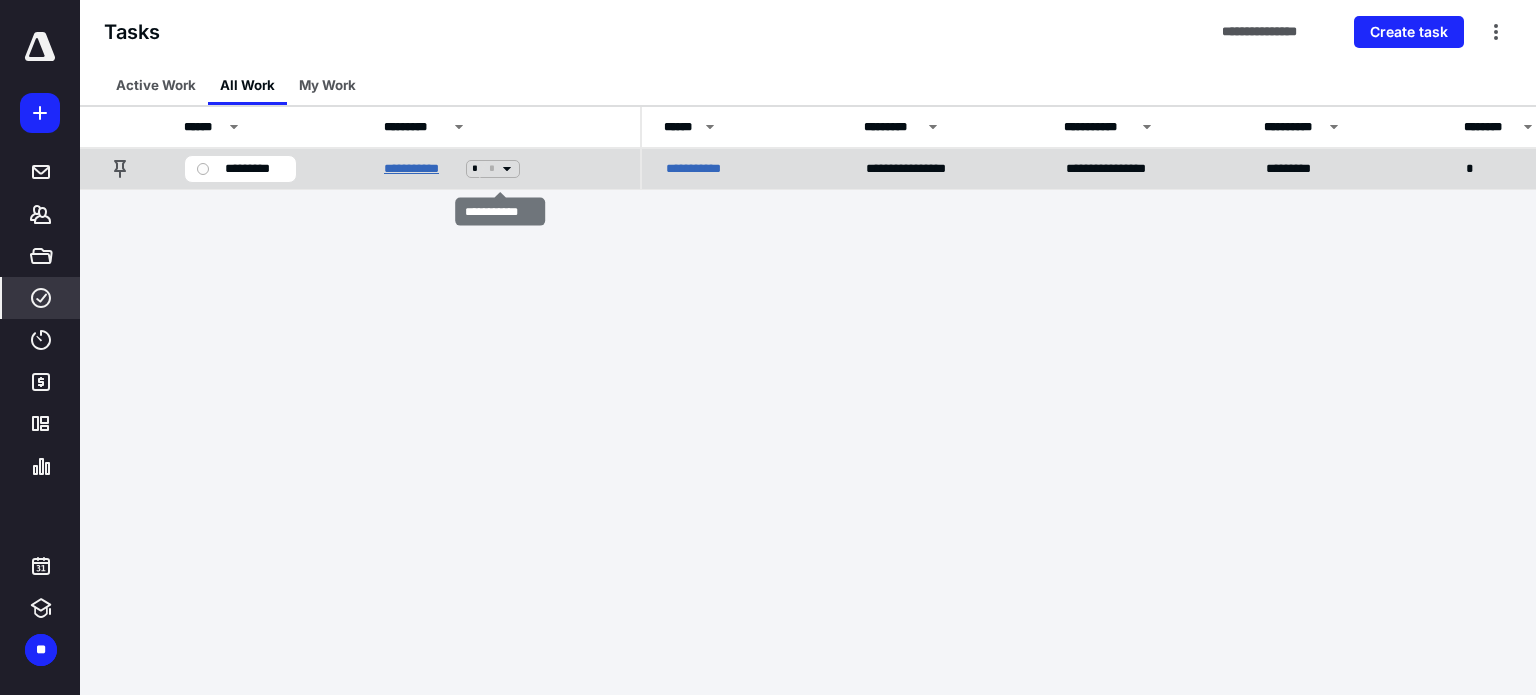 click on "**********" at bounding box center [421, 169] 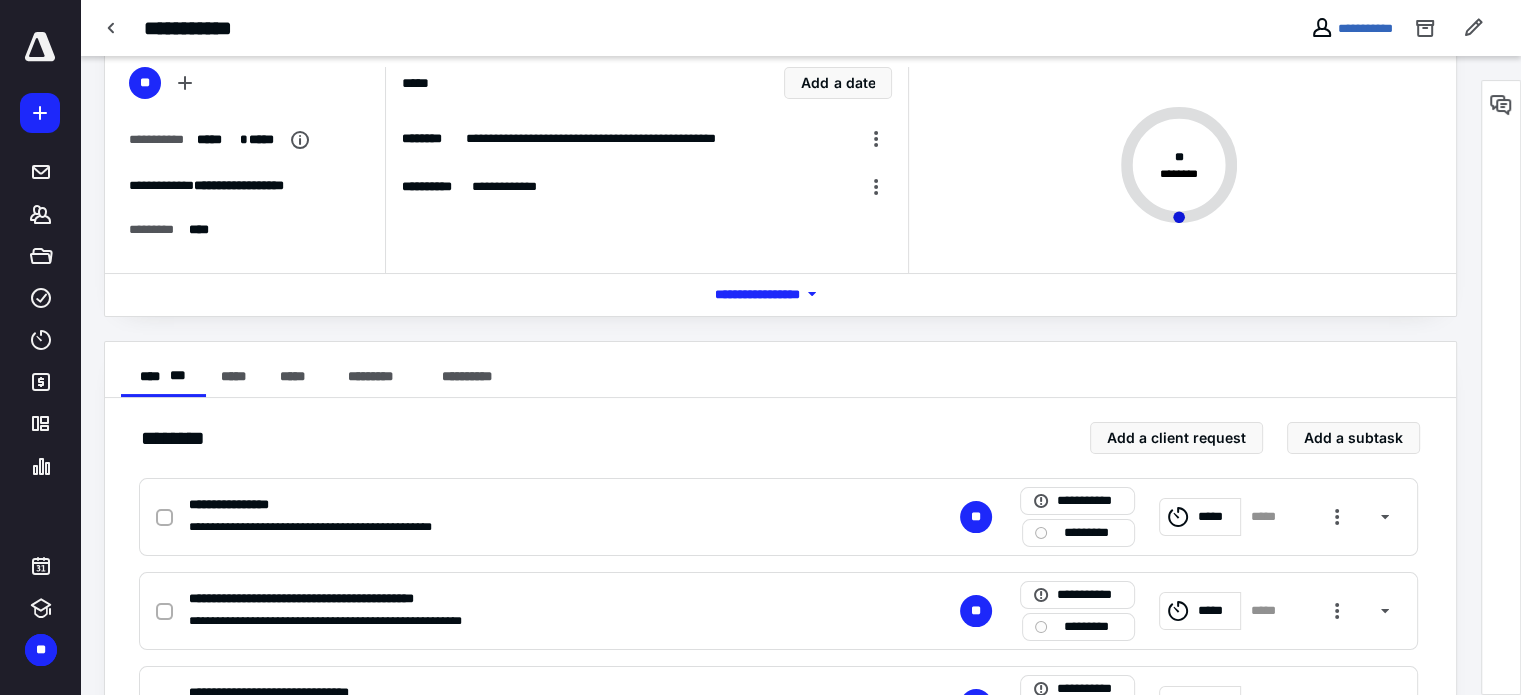 scroll, scrollTop: 200, scrollLeft: 0, axis: vertical 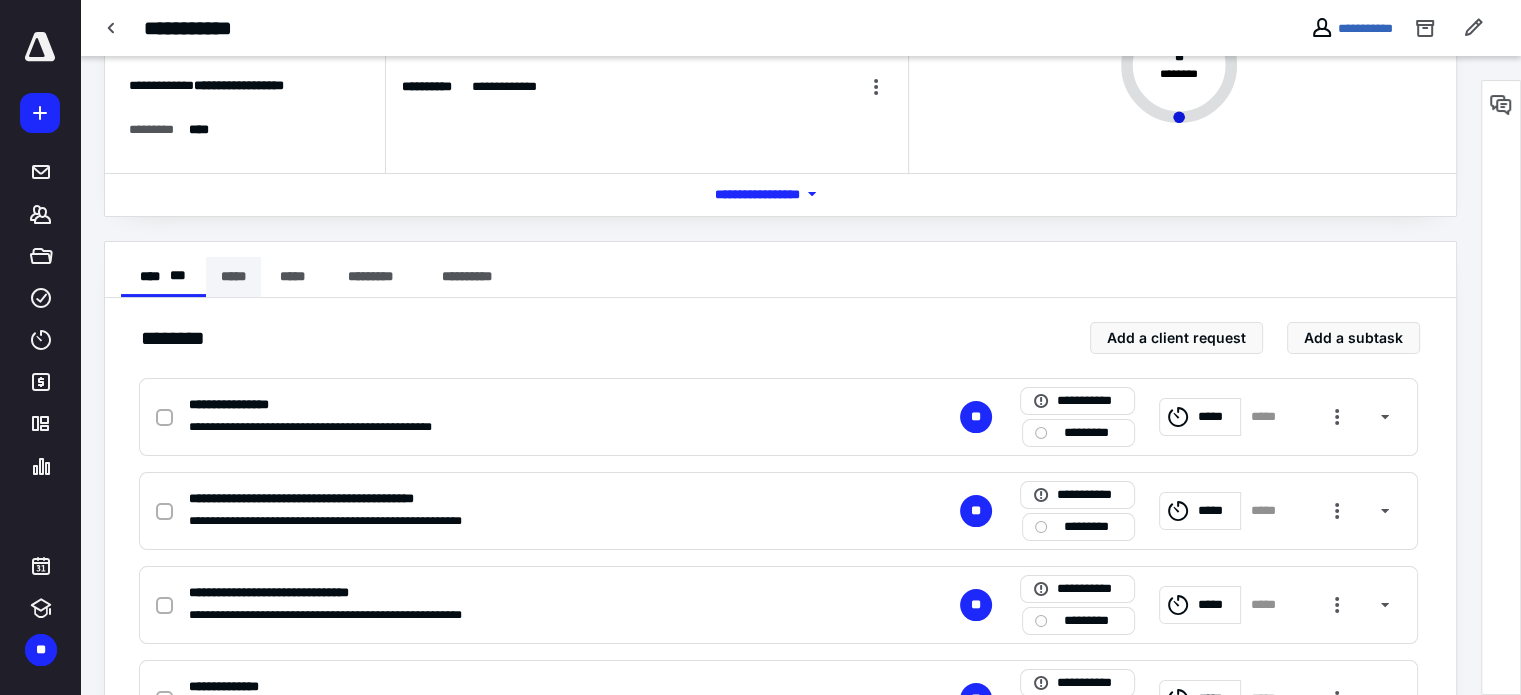 click on "*****" at bounding box center (233, 277) 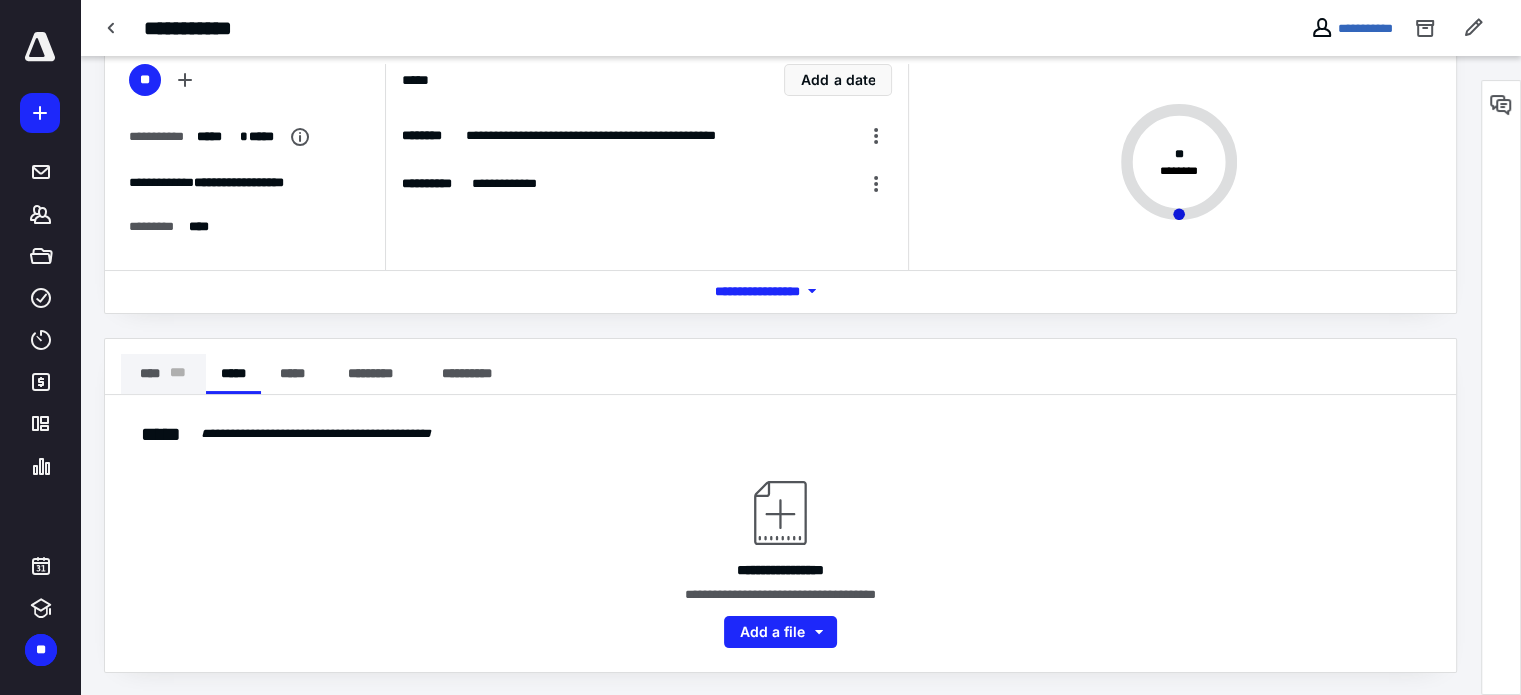 click on "* * *" at bounding box center [177, 374] 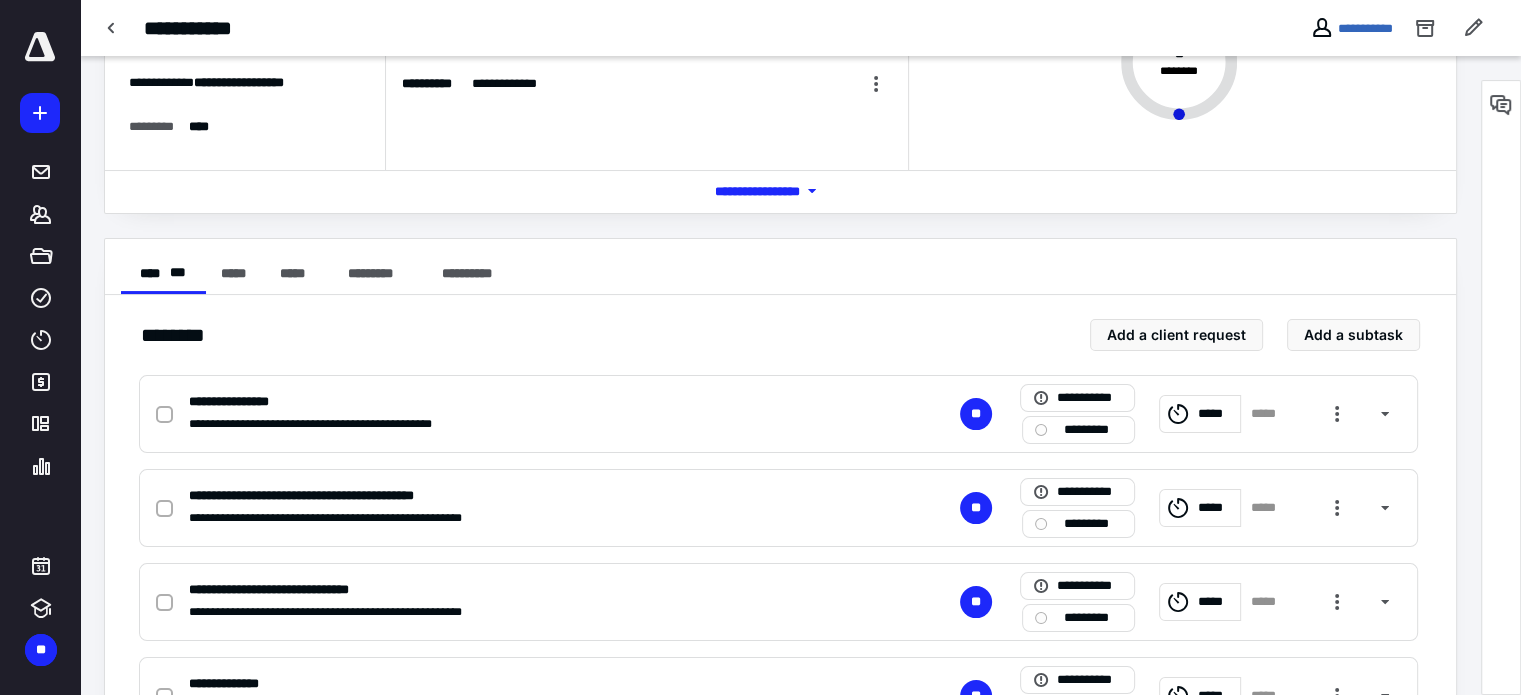 scroll, scrollTop: 0, scrollLeft: 0, axis: both 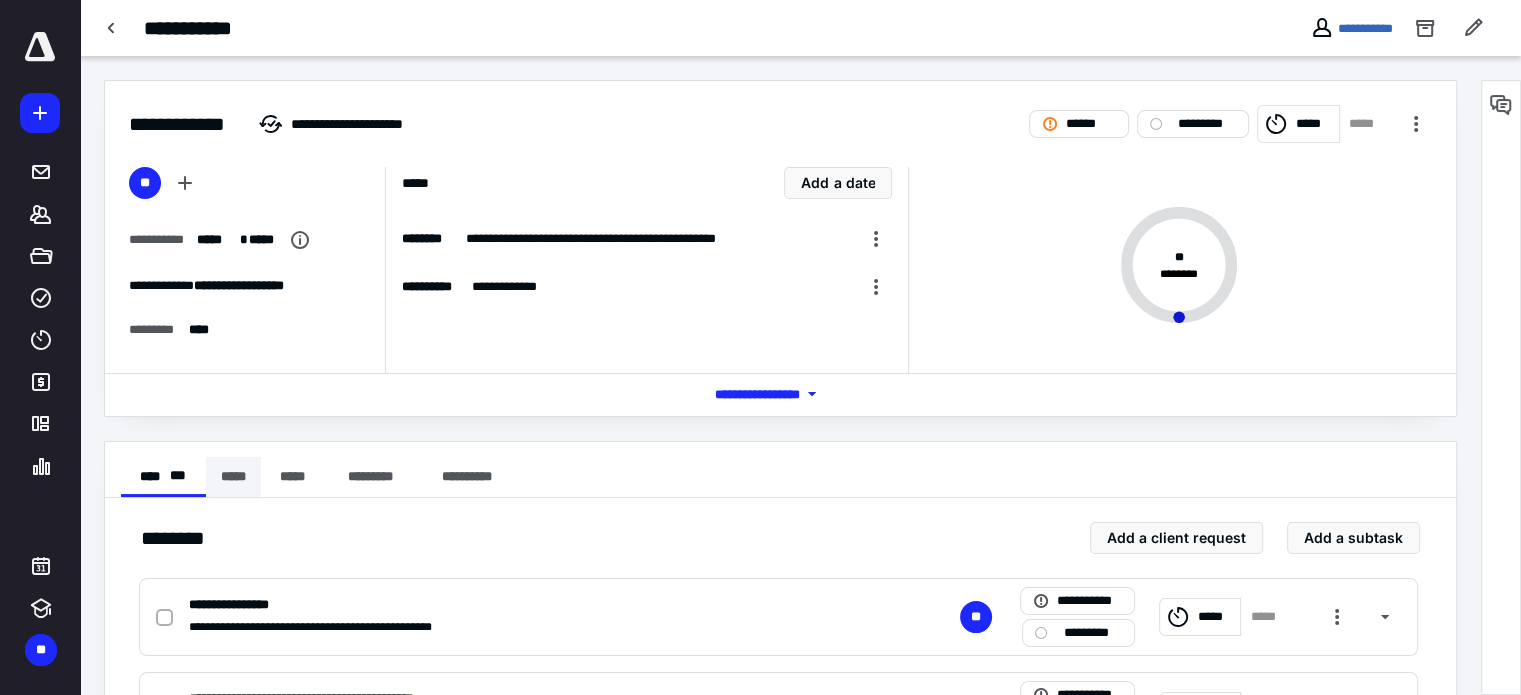 click on "*****" at bounding box center (233, 477) 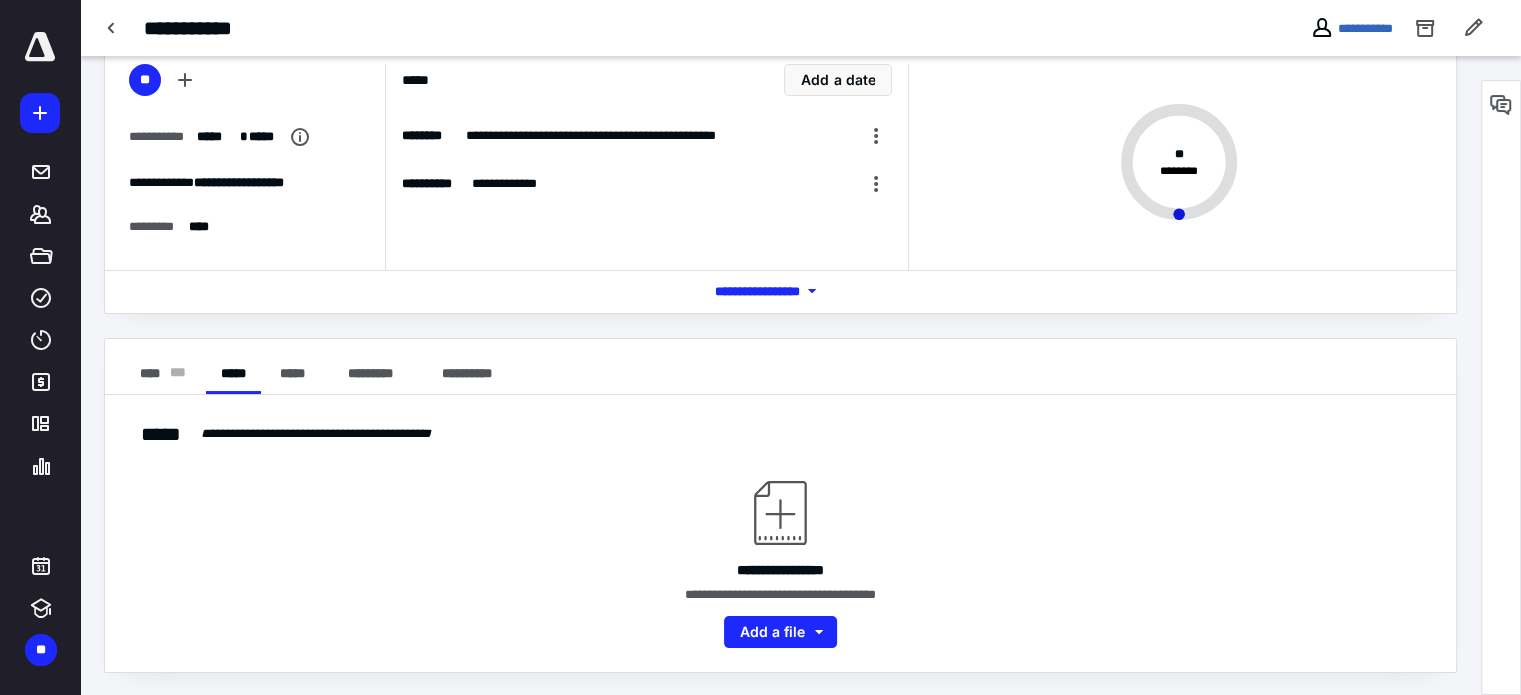 scroll, scrollTop: 0, scrollLeft: 0, axis: both 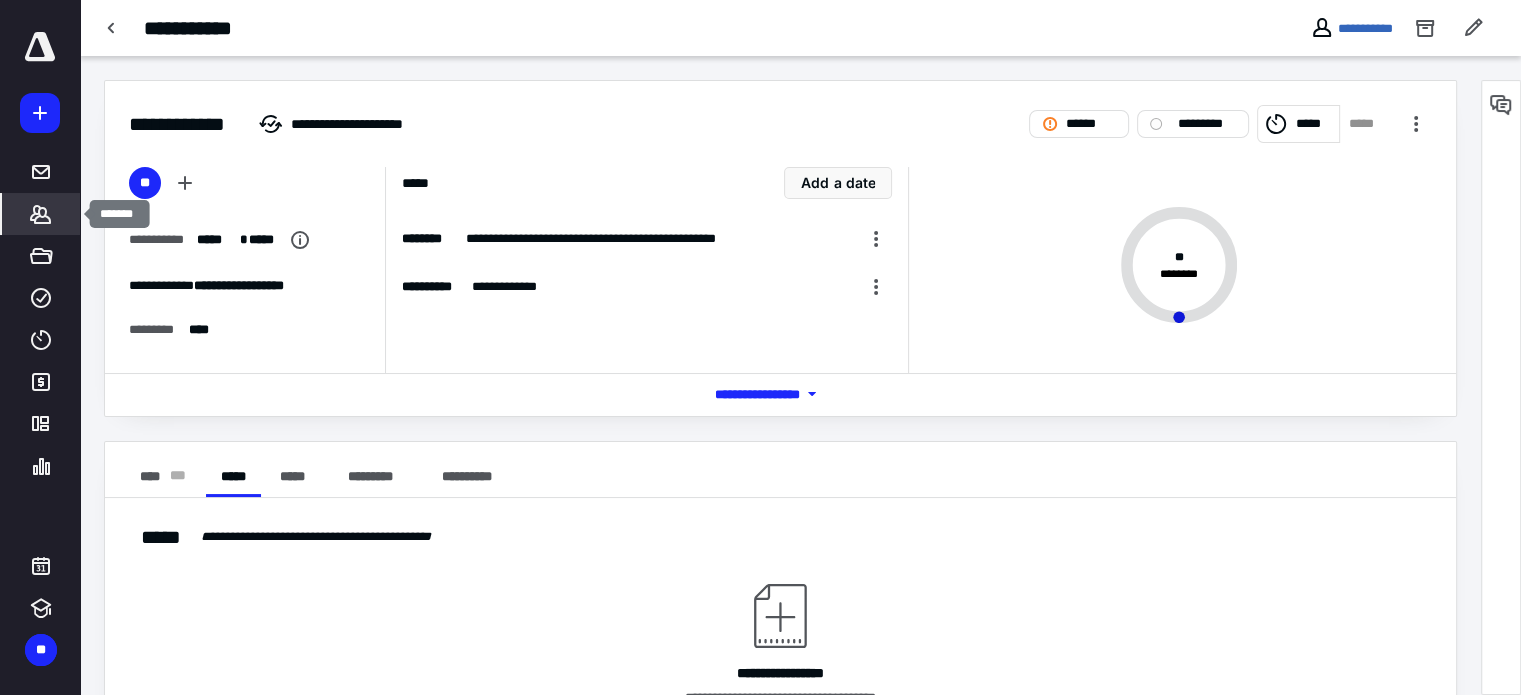 click on "*******" at bounding box center (41, 214) 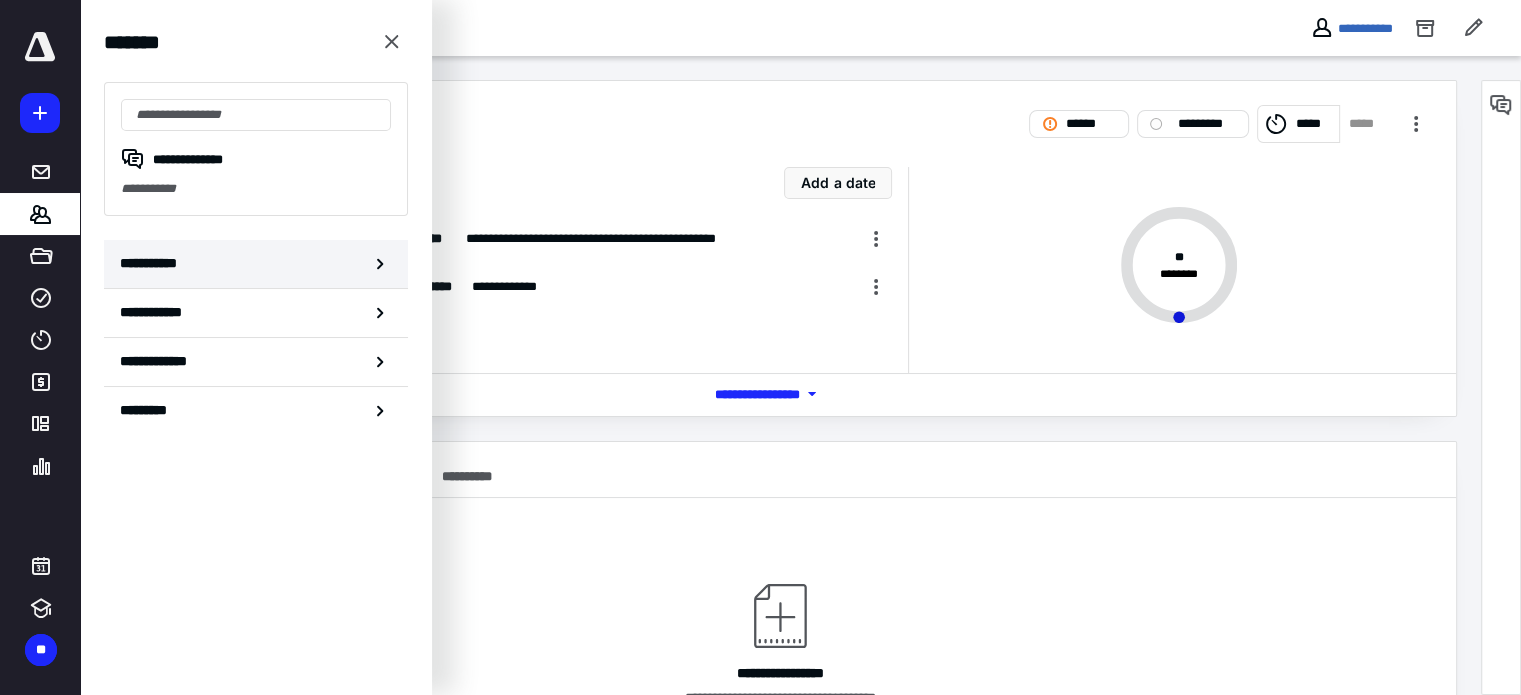 click on "**********" at bounding box center [153, 263] 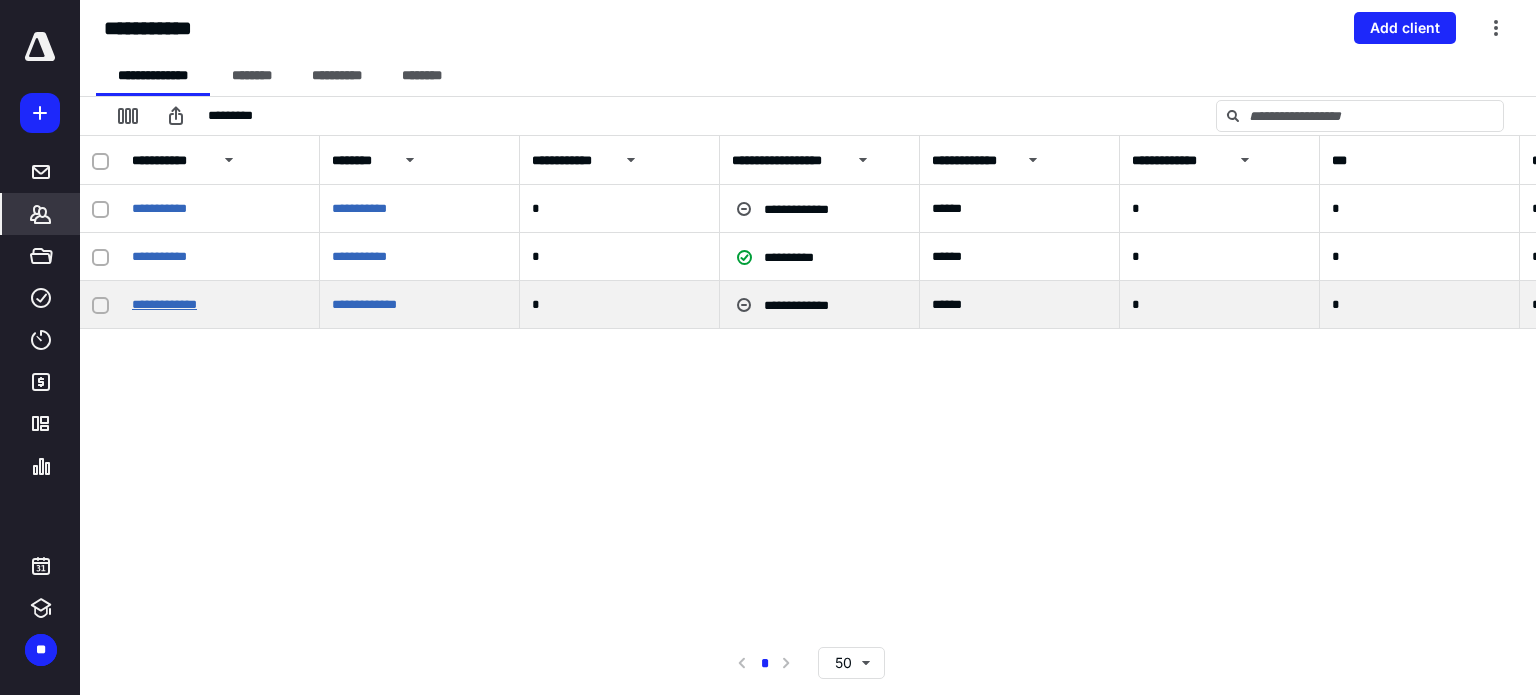 click on "**********" at bounding box center (164, 304) 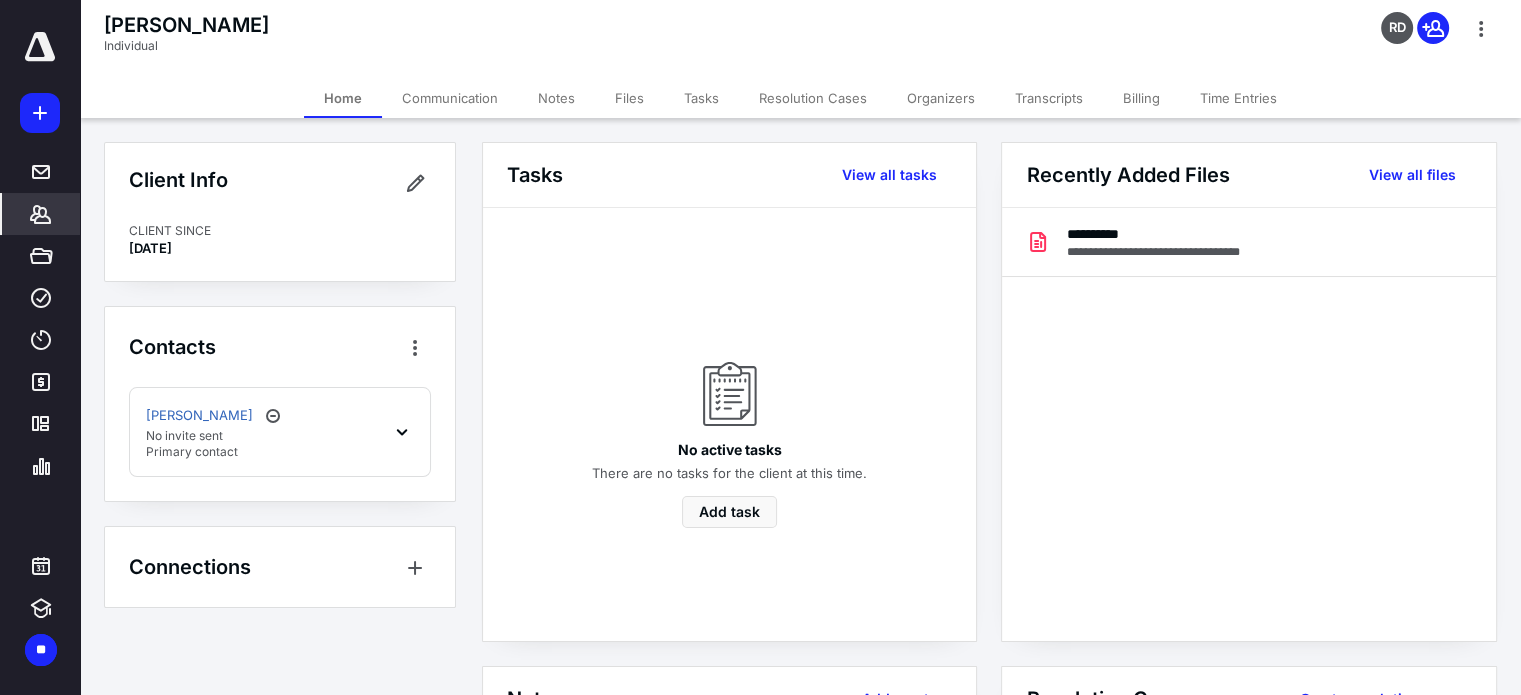 click on "Files" at bounding box center (629, 98) 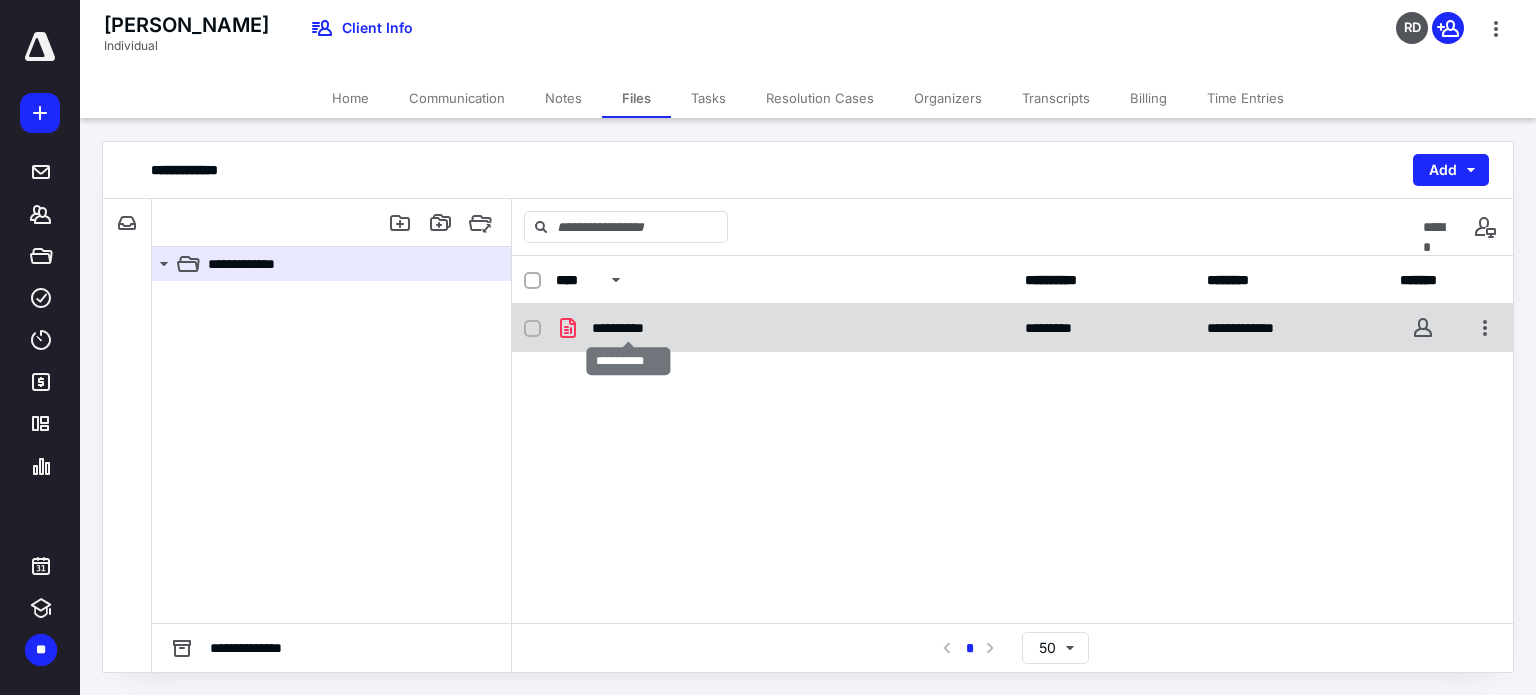 click on "**********" at bounding box center (629, 328) 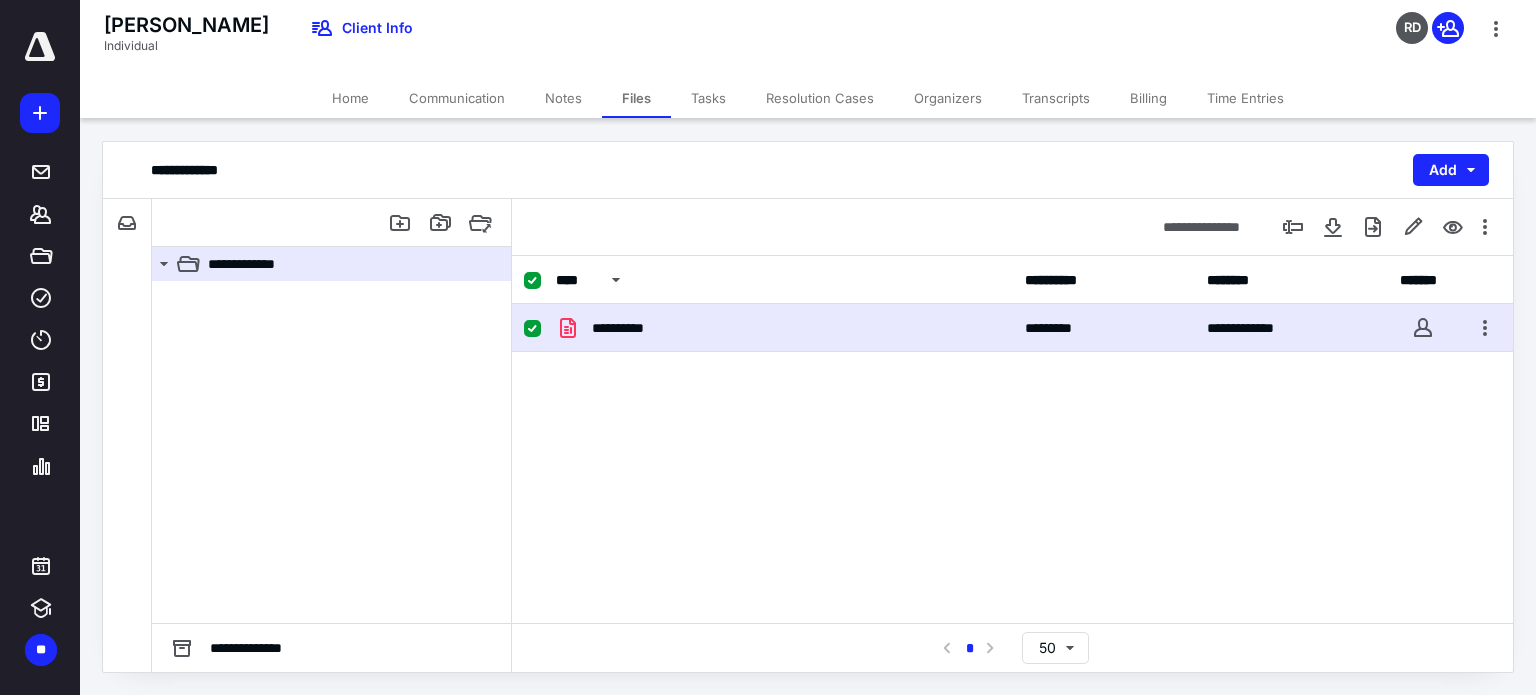 click on "Tasks" at bounding box center [708, 98] 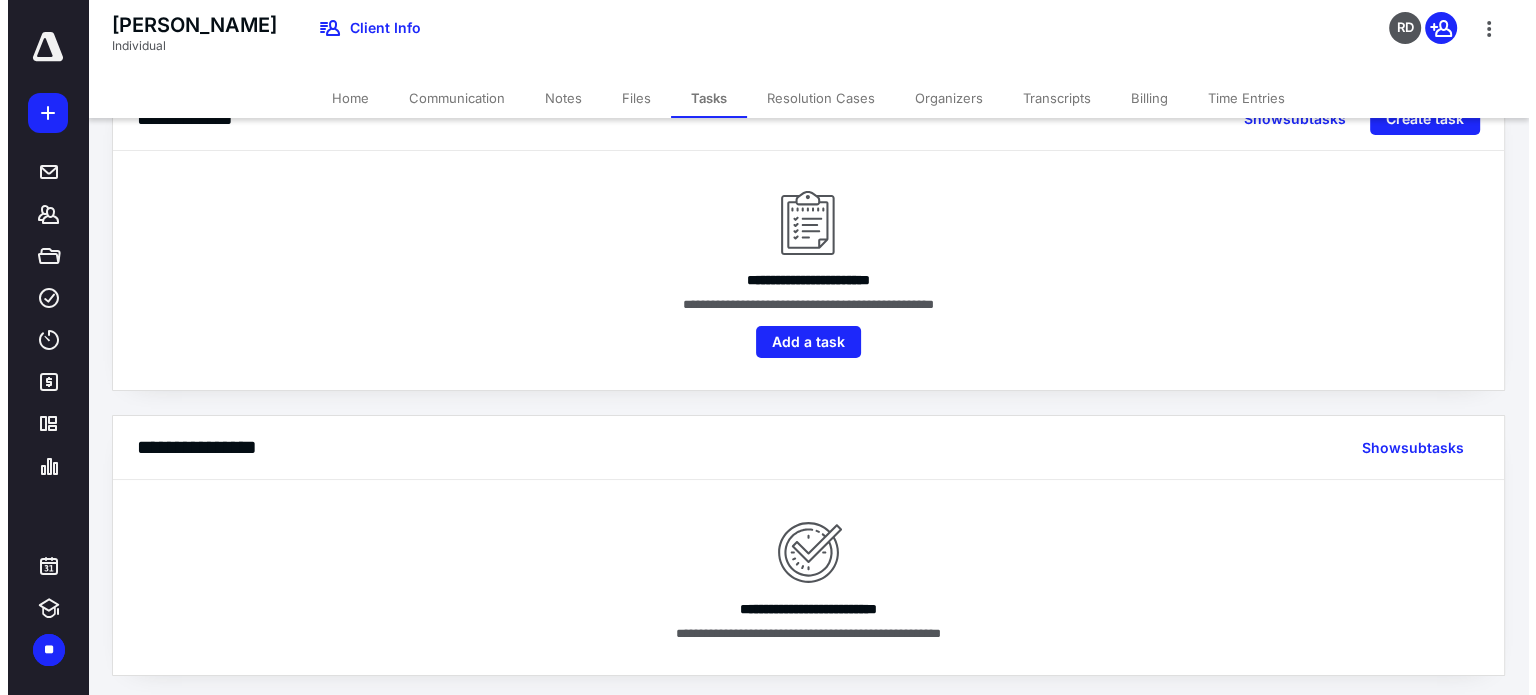 scroll, scrollTop: 0, scrollLeft: 0, axis: both 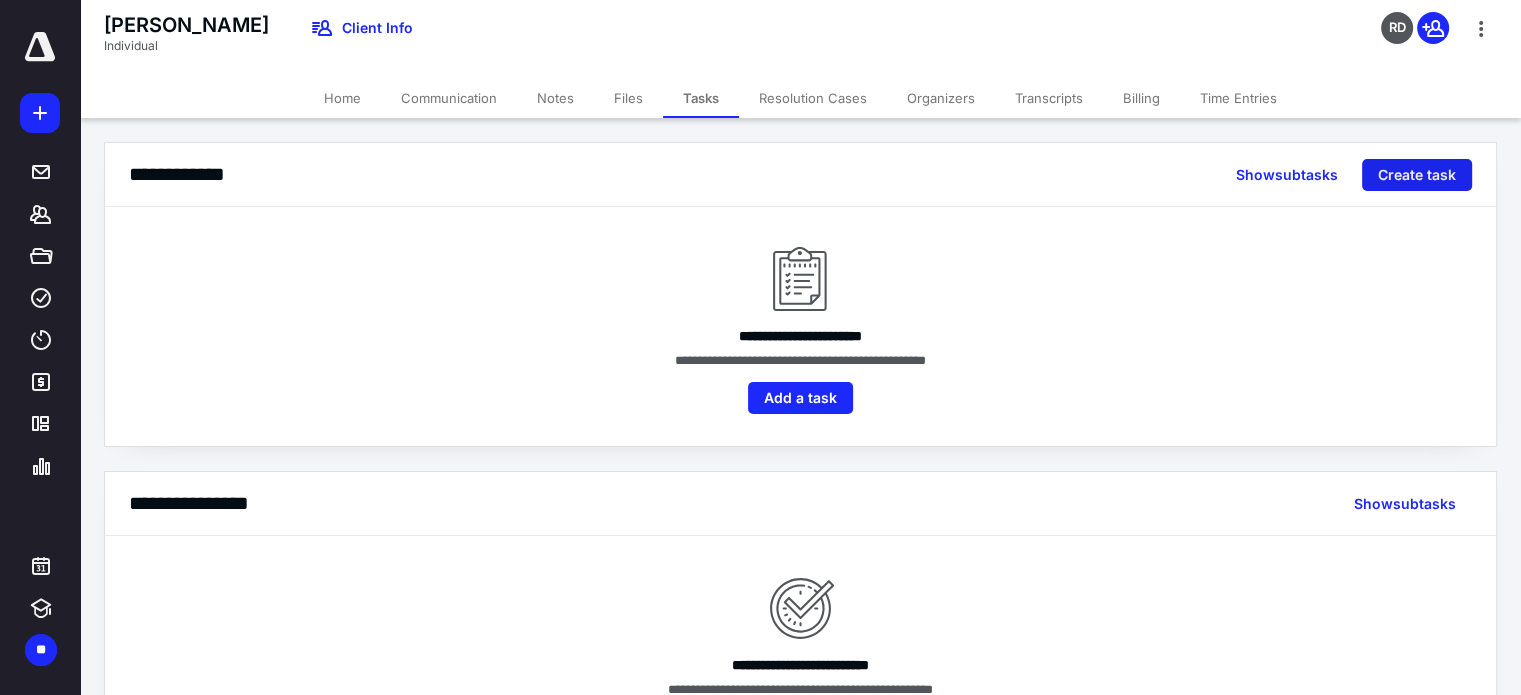 click on "Create task" at bounding box center (1417, 175) 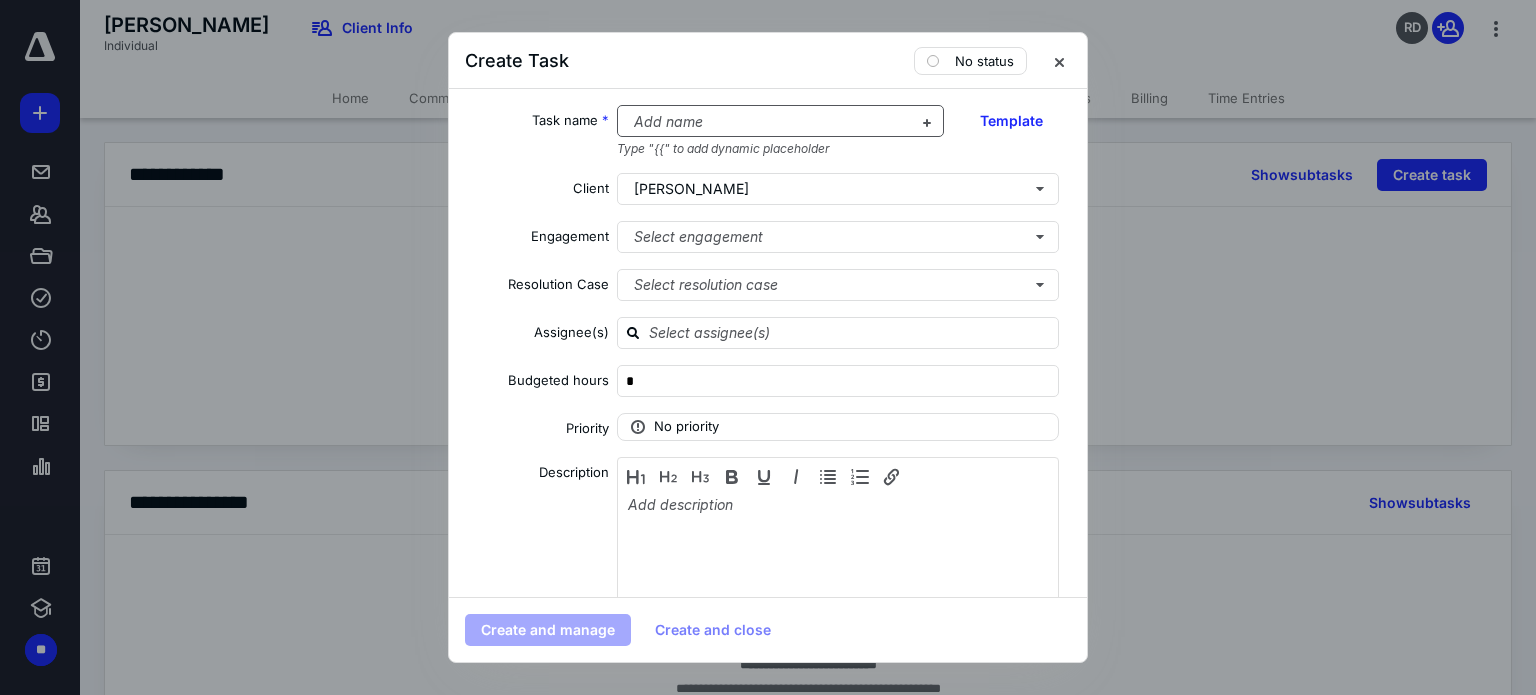 click at bounding box center [769, 122] 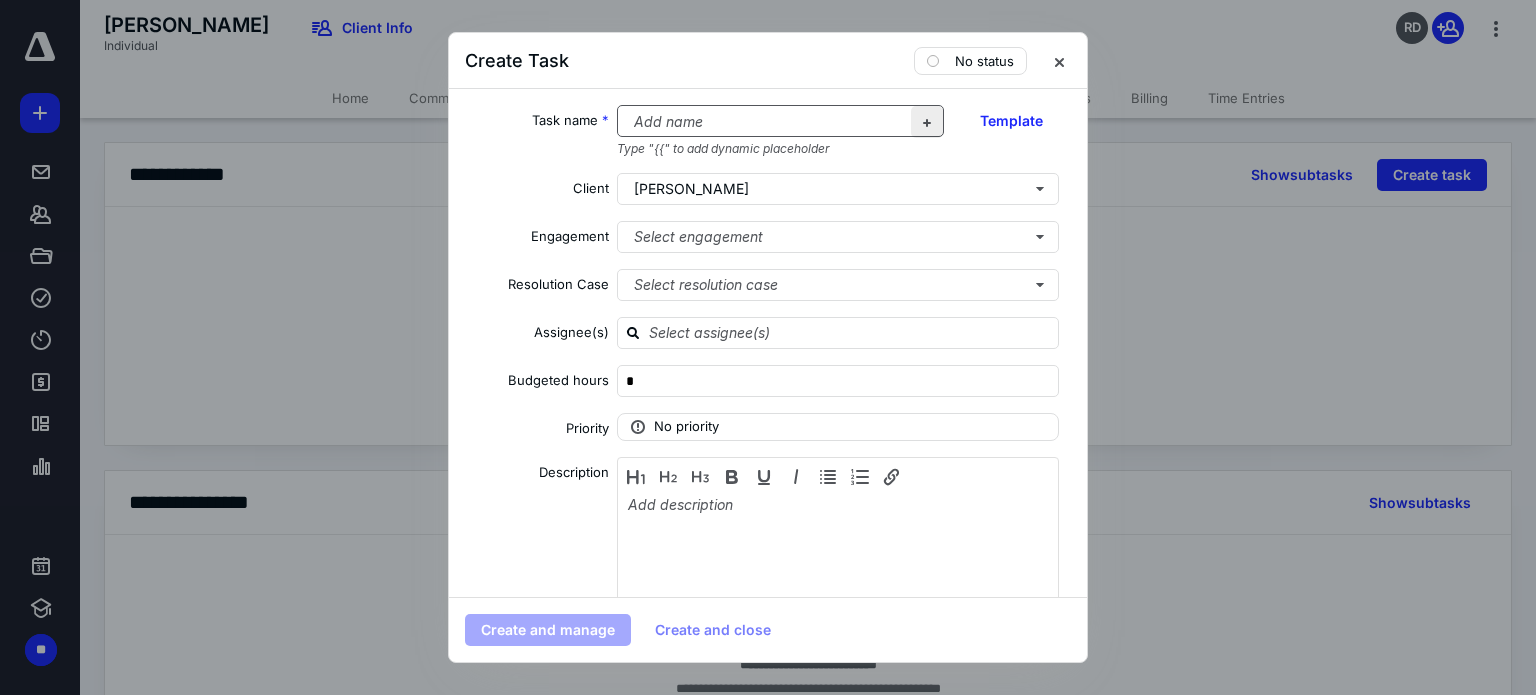 click at bounding box center (927, 122) 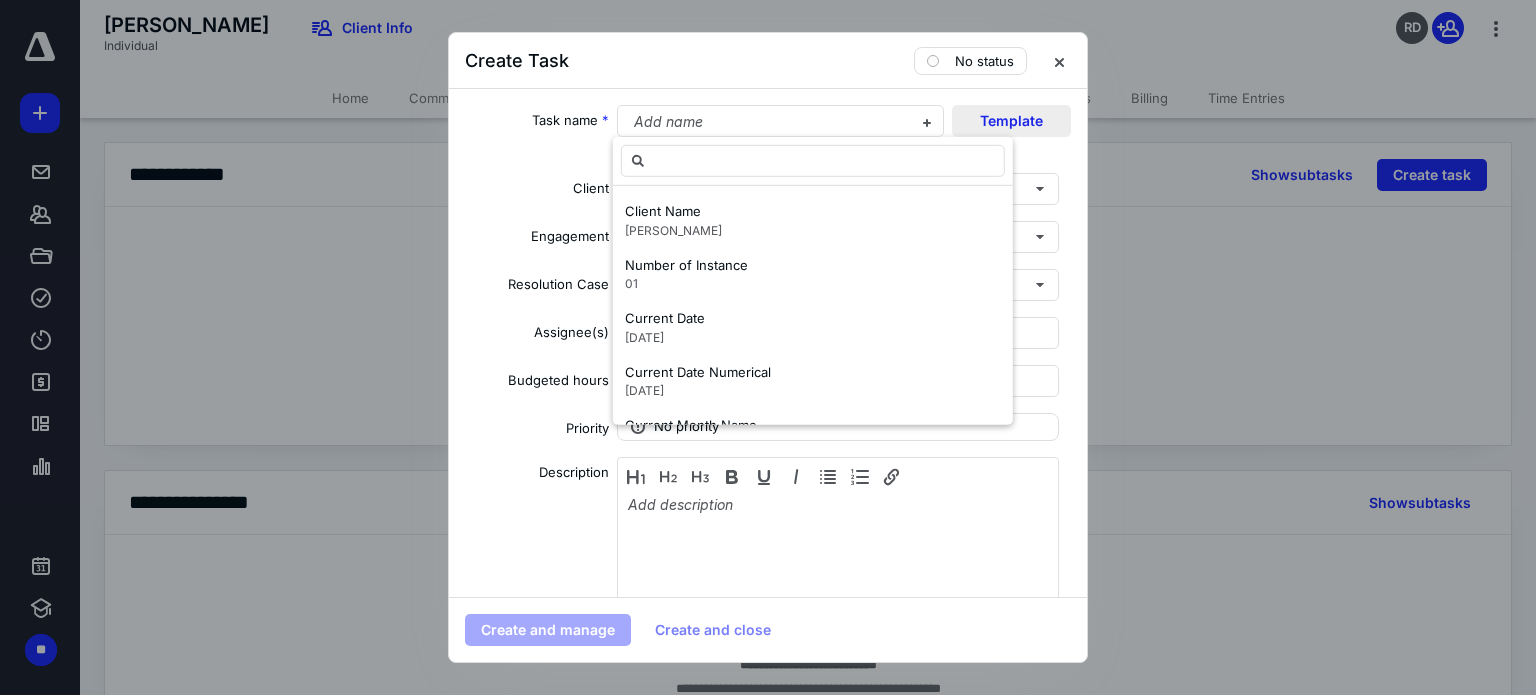 click on "Template" at bounding box center [1011, 121] 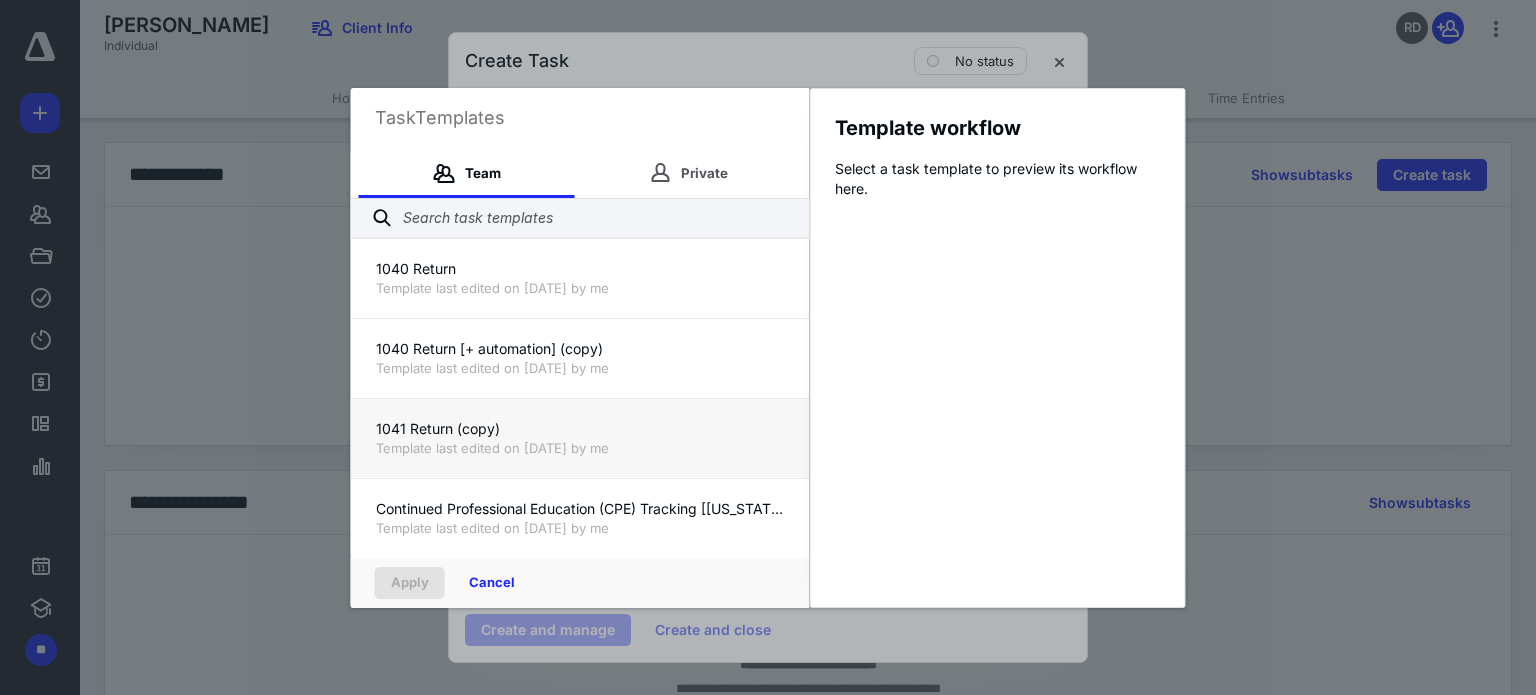click on "1041 Return (copy)" at bounding box center (580, 429) 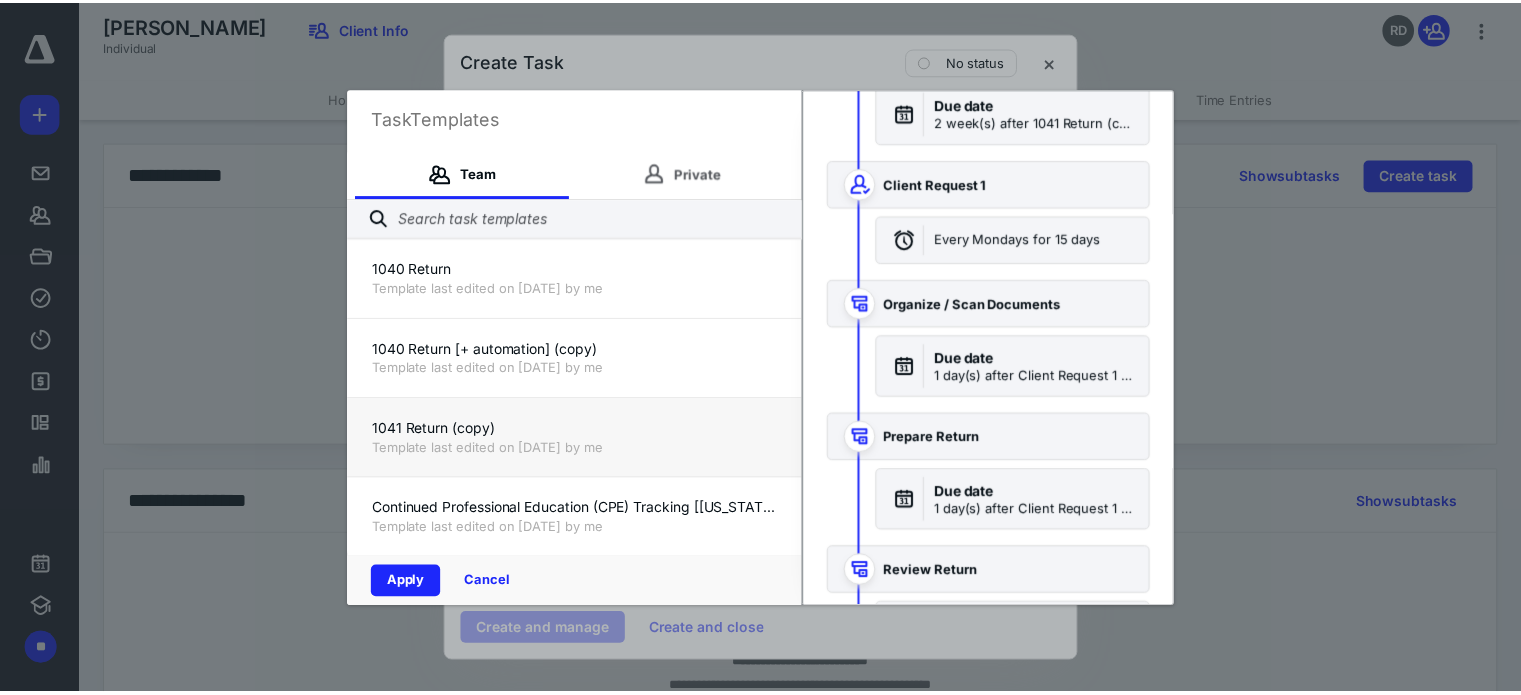 scroll, scrollTop: 0, scrollLeft: 0, axis: both 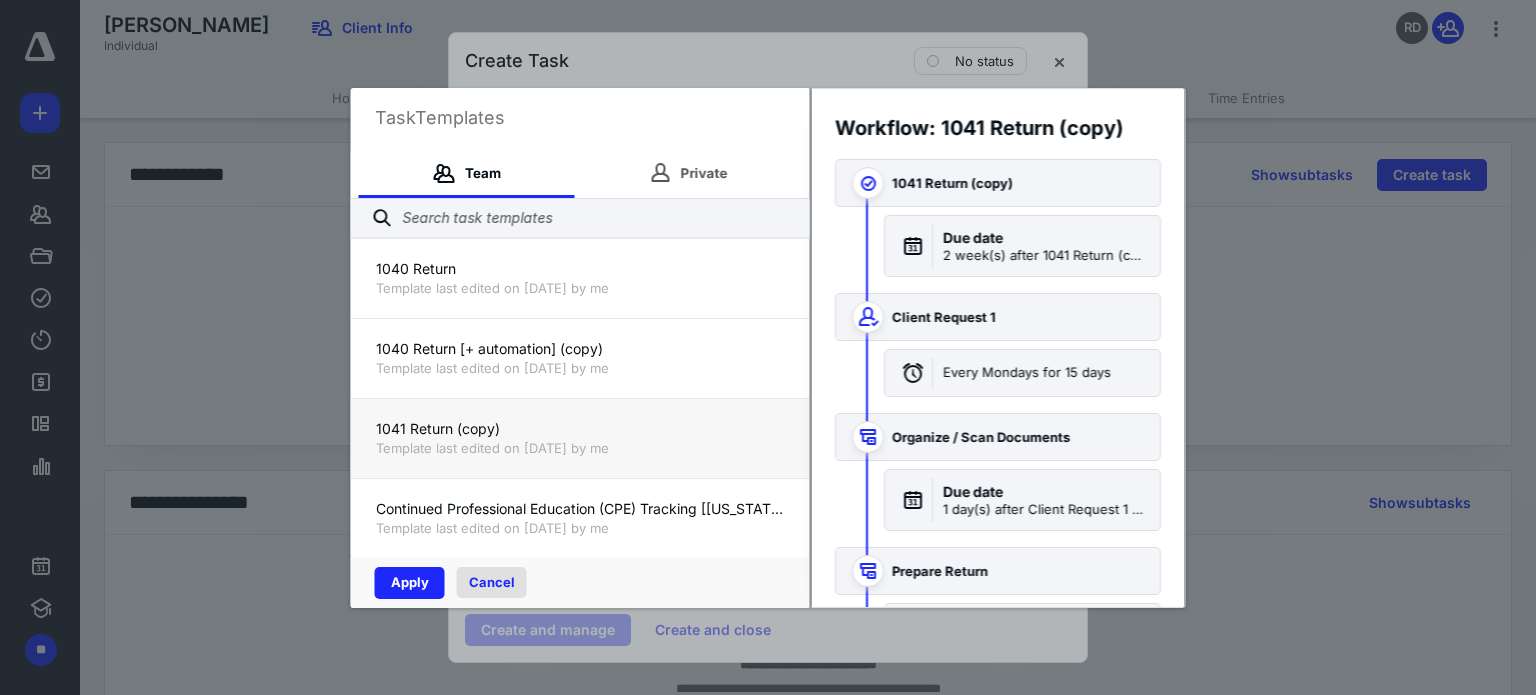 click on "Cancel" at bounding box center (492, 582) 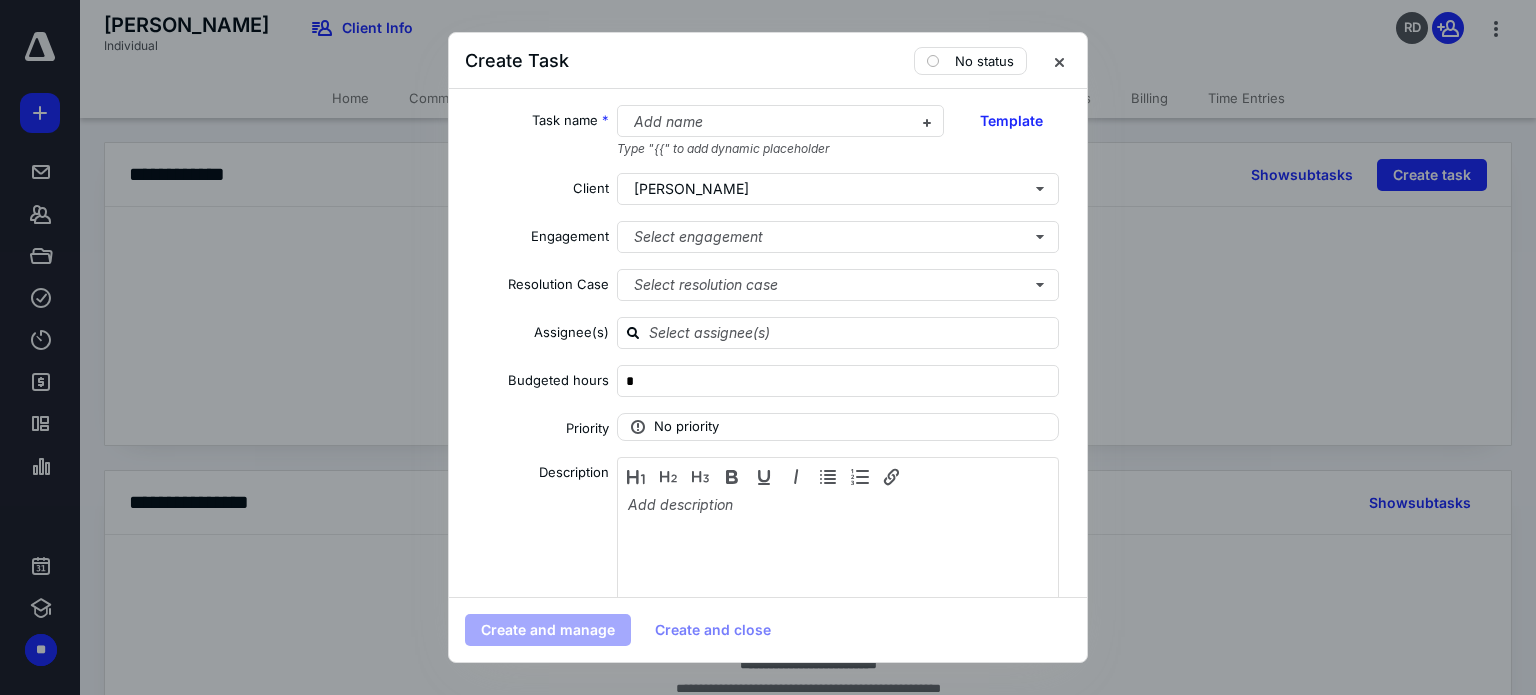 click at bounding box center (768, 347) 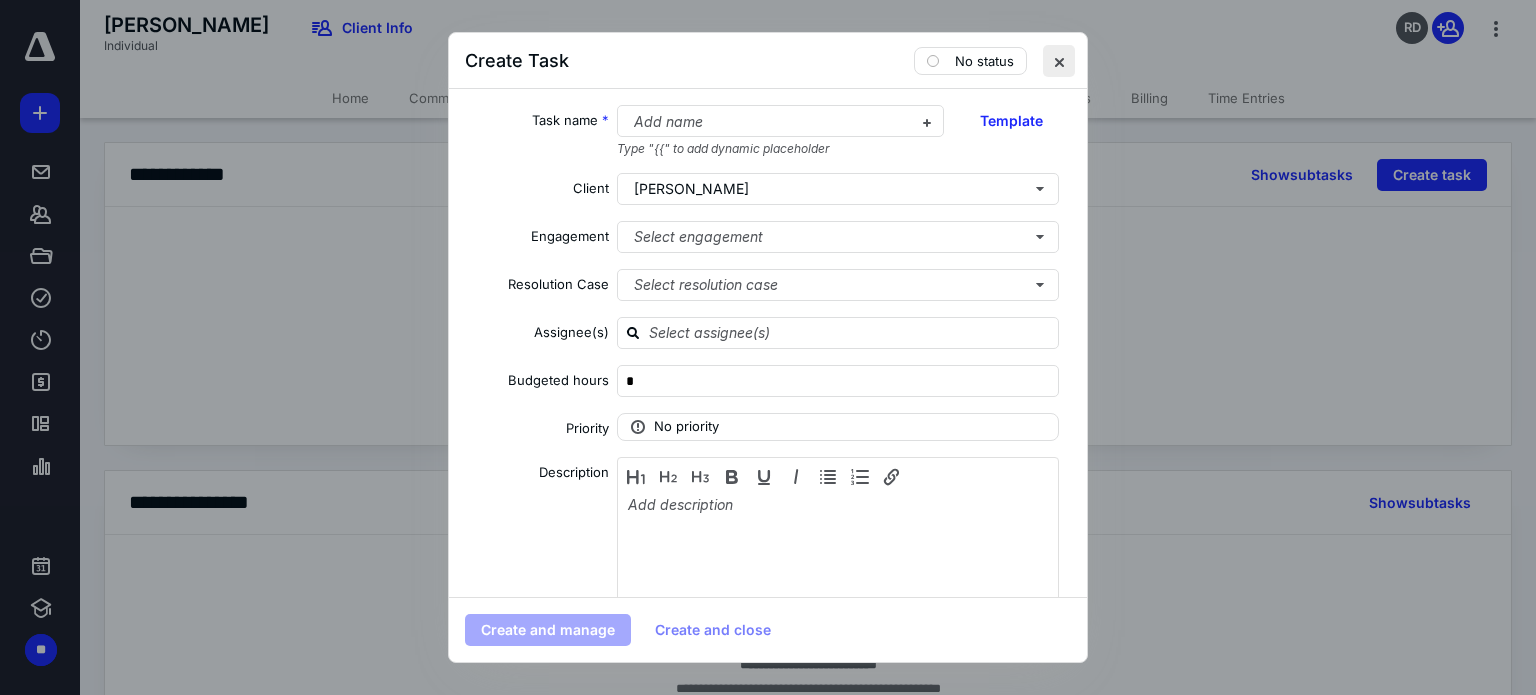 click at bounding box center (1059, 61) 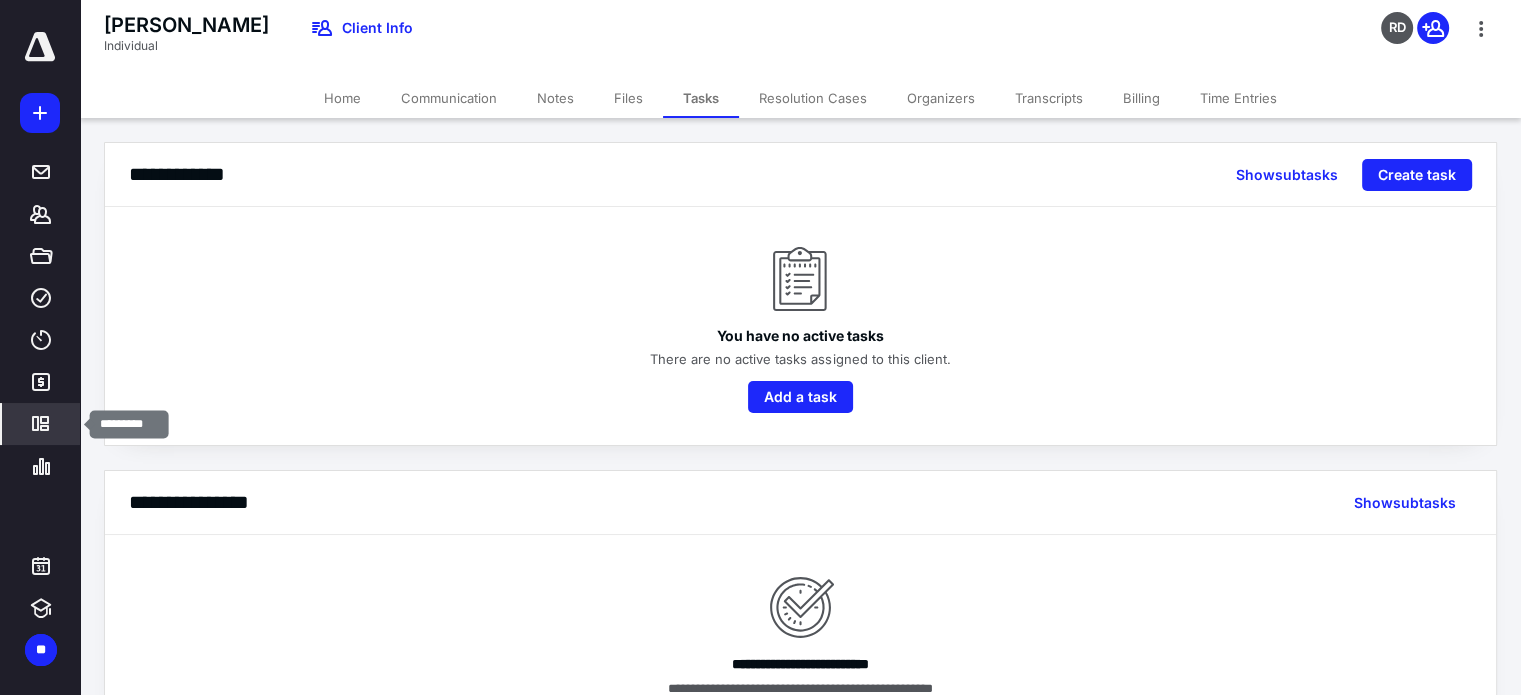 click 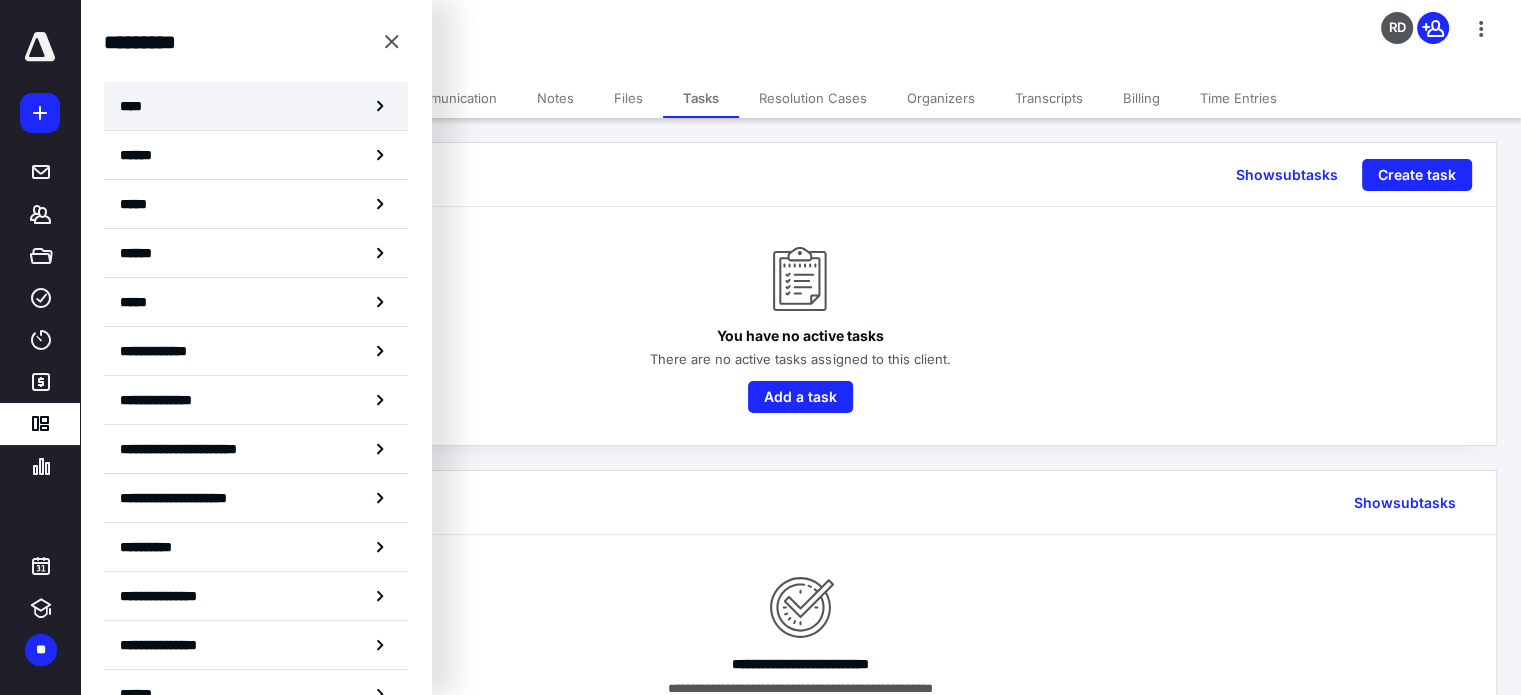 click on "****" at bounding box center (256, 106) 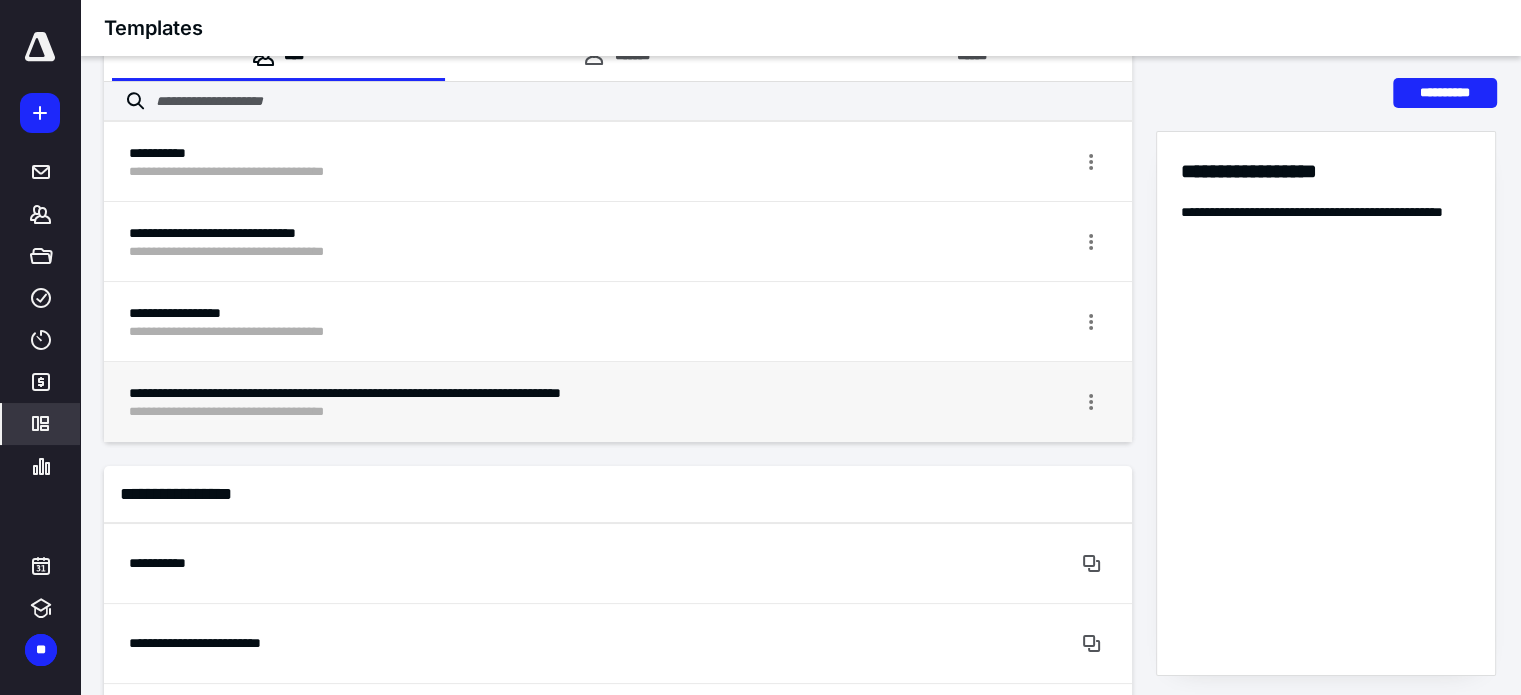 scroll, scrollTop: 0, scrollLeft: 0, axis: both 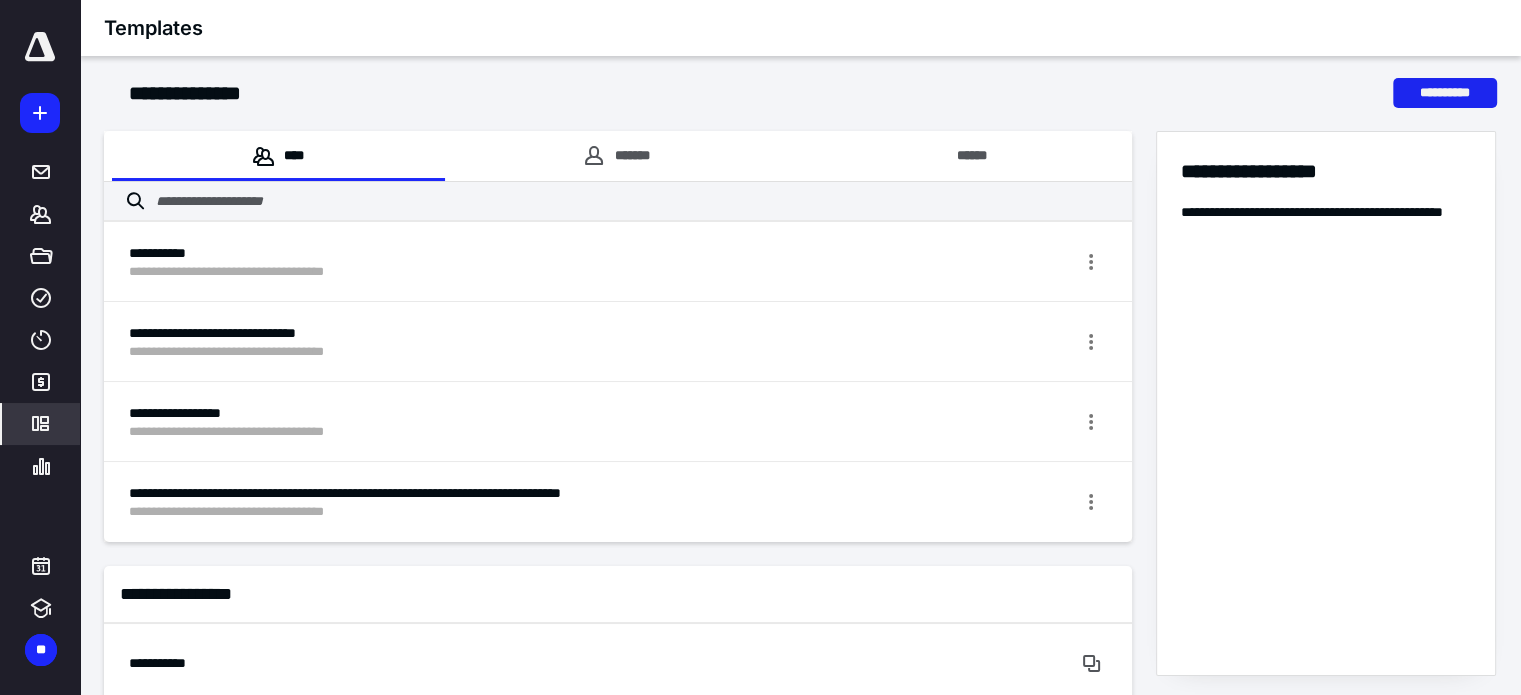 click on "**********" at bounding box center [1445, 93] 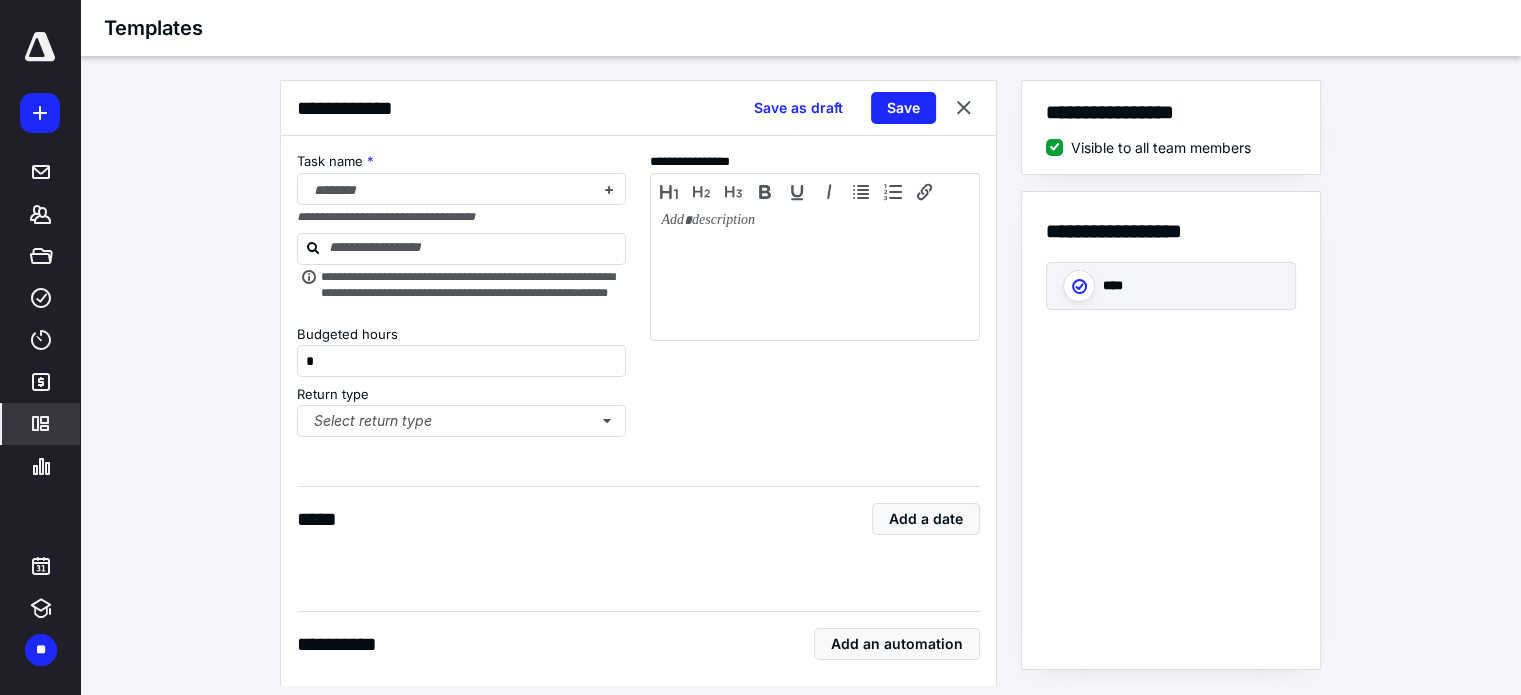 type on "*" 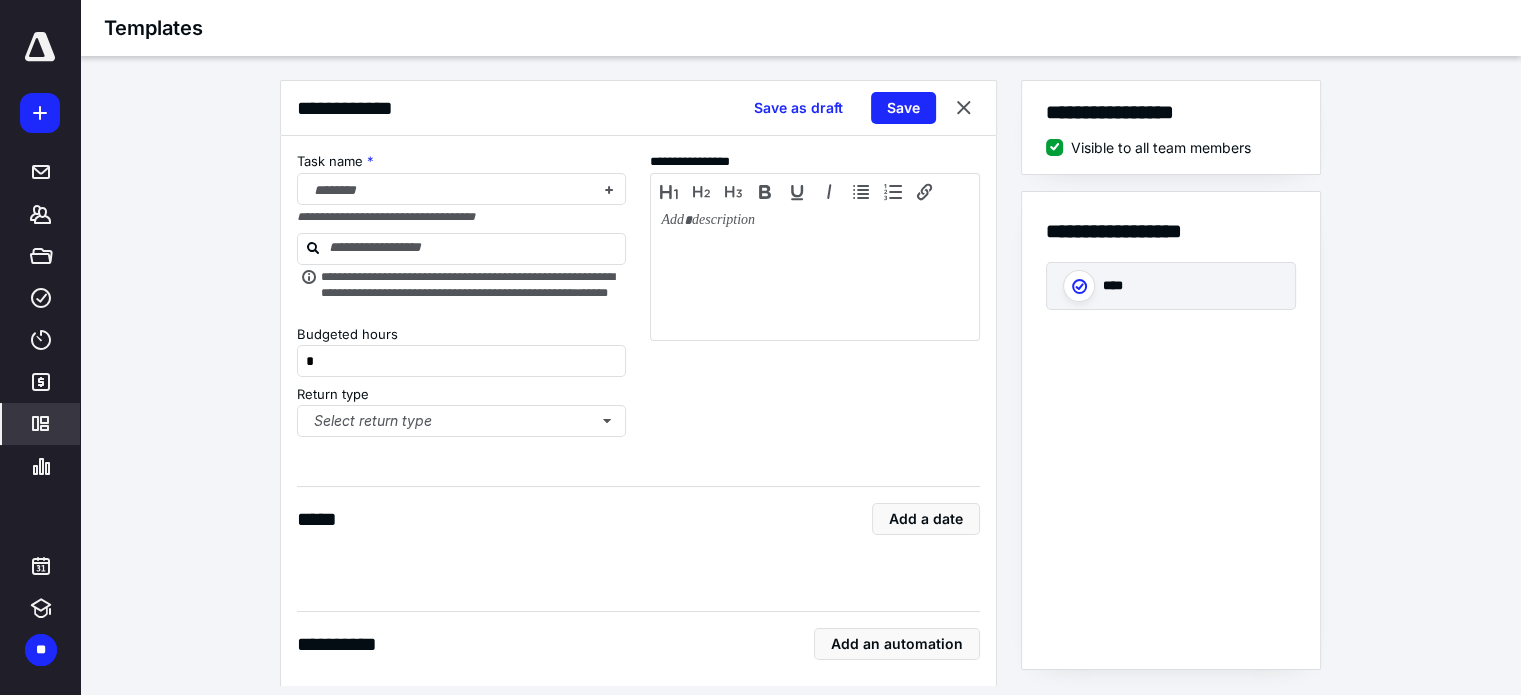 checkbox on "true" 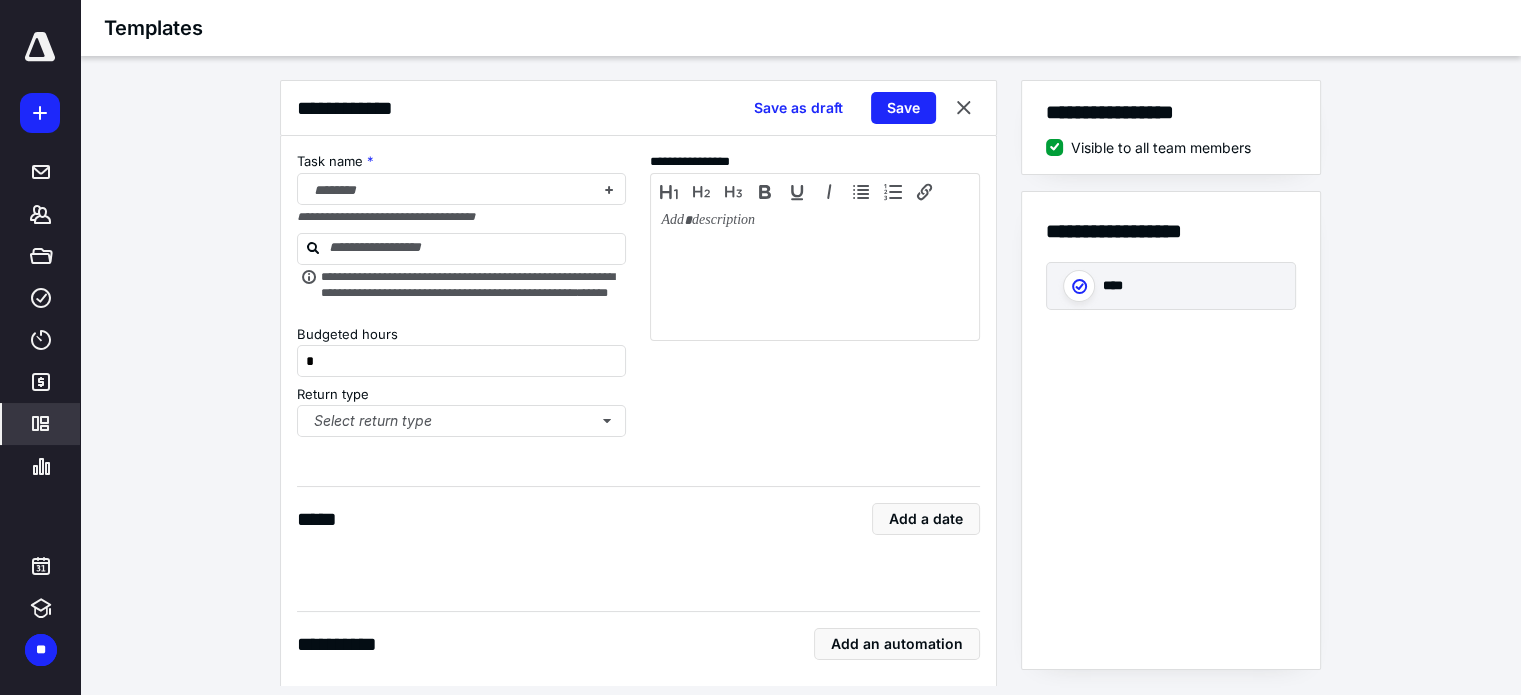 scroll, scrollTop: 292, scrollLeft: 0, axis: vertical 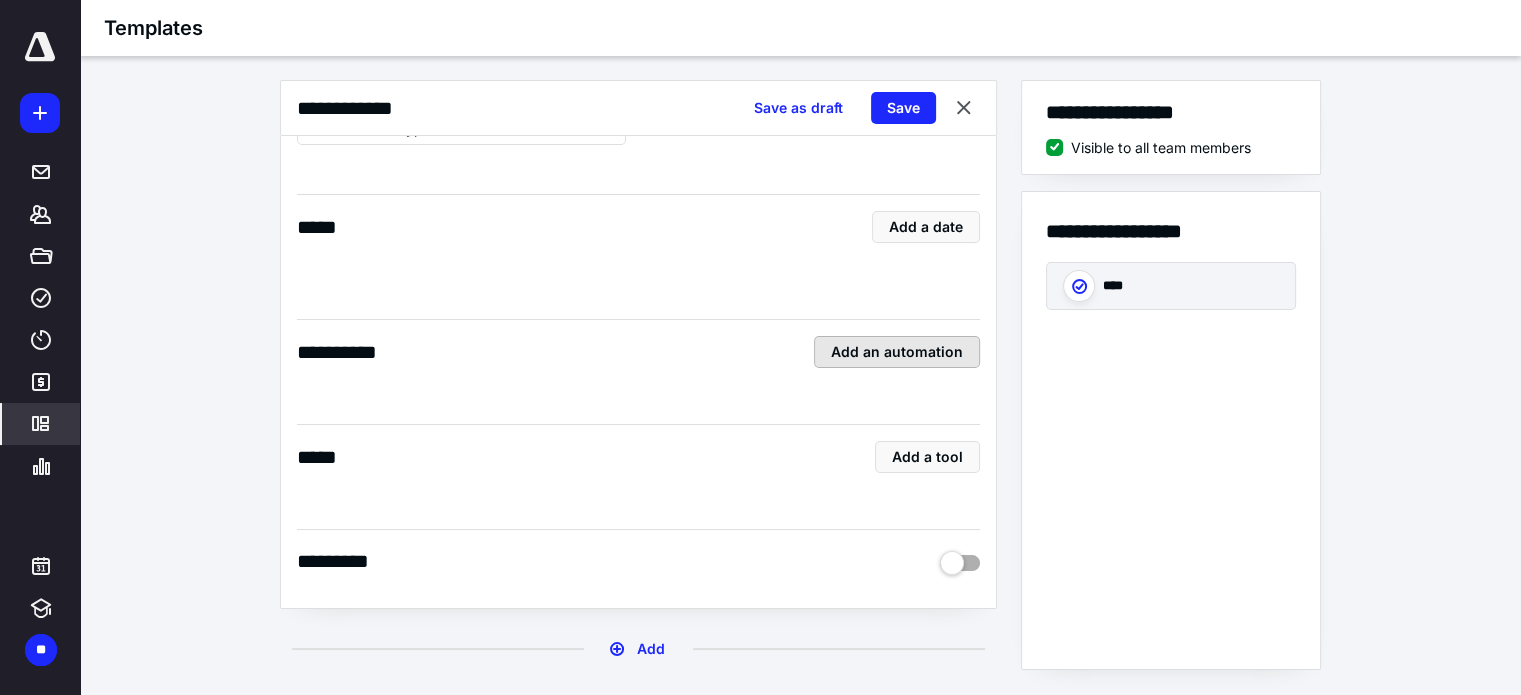 click on "Add an automation" at bounding box center (897, 352) 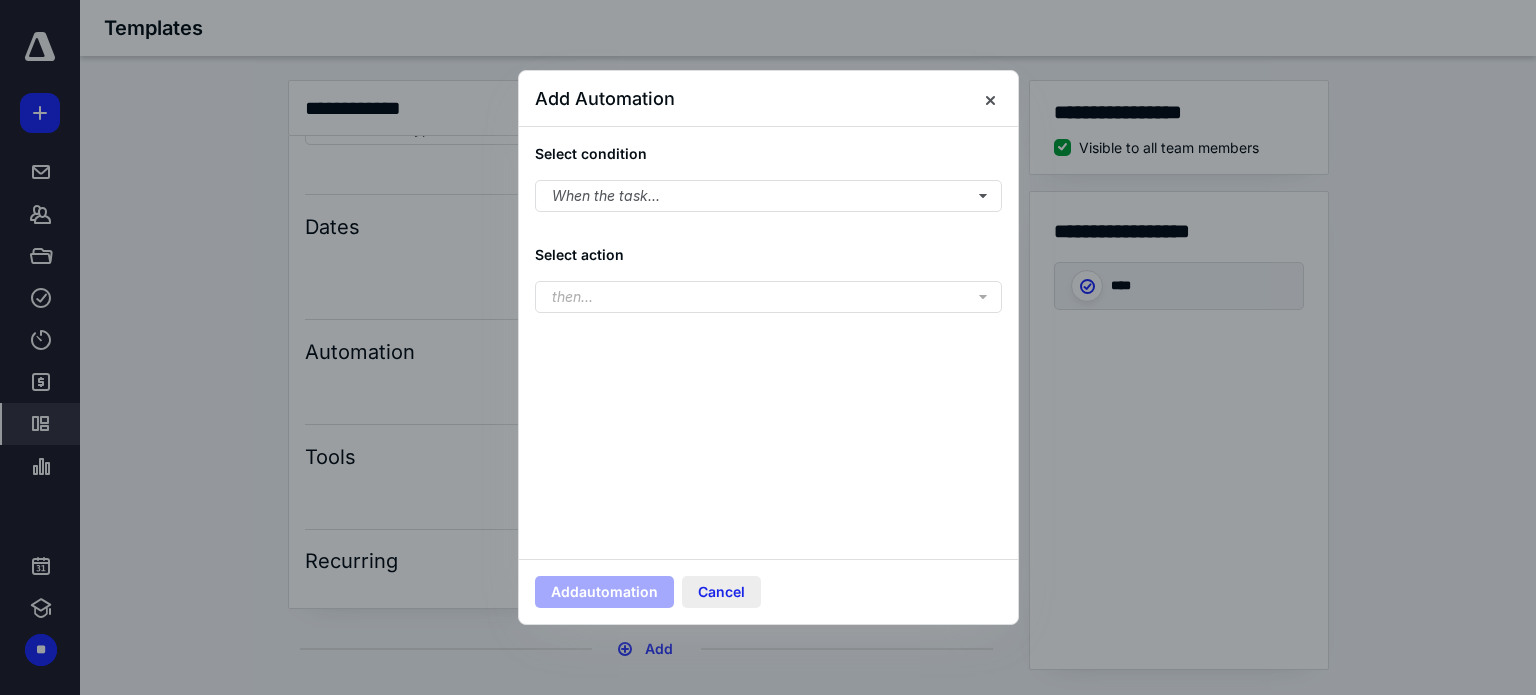 click on "Cancel" at bounding box center [721, 592] 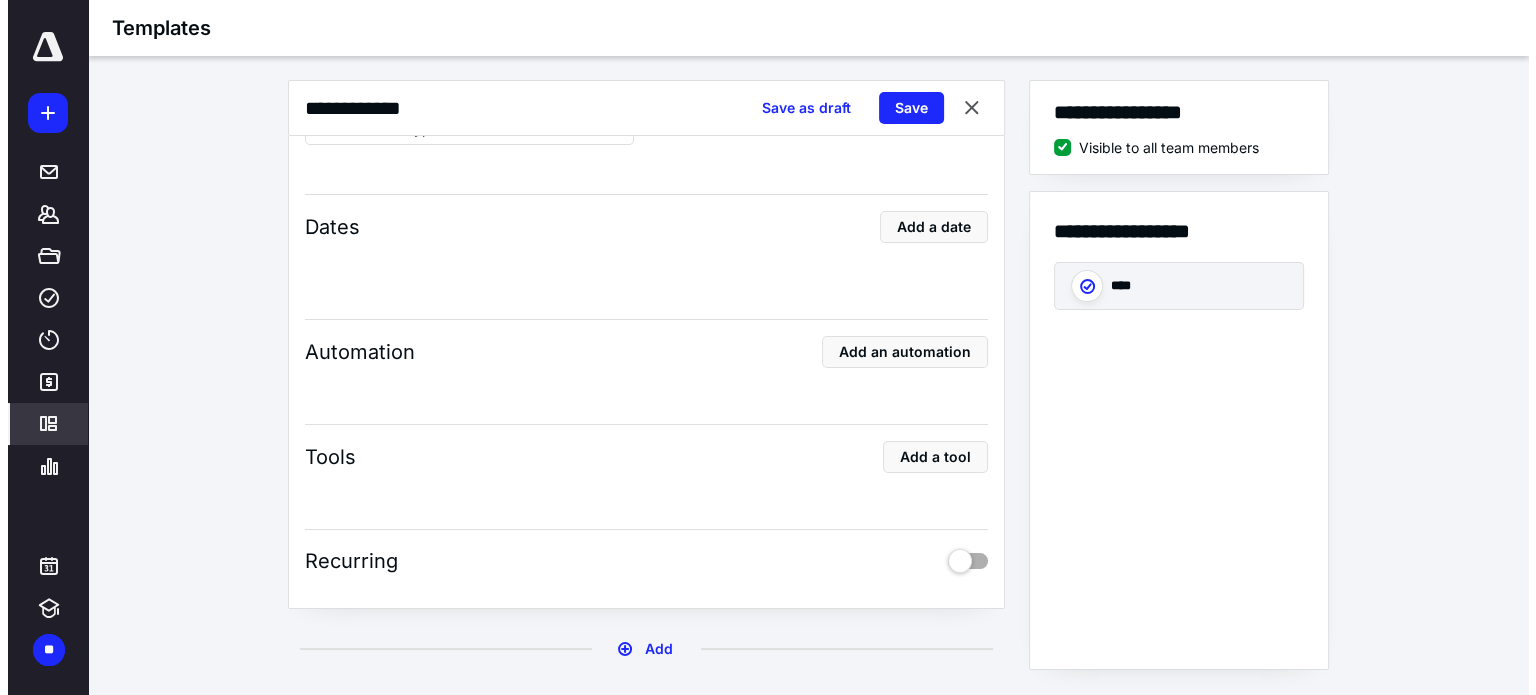 scroll, scrollTop: 0, scrollLeft: 0, axis: both 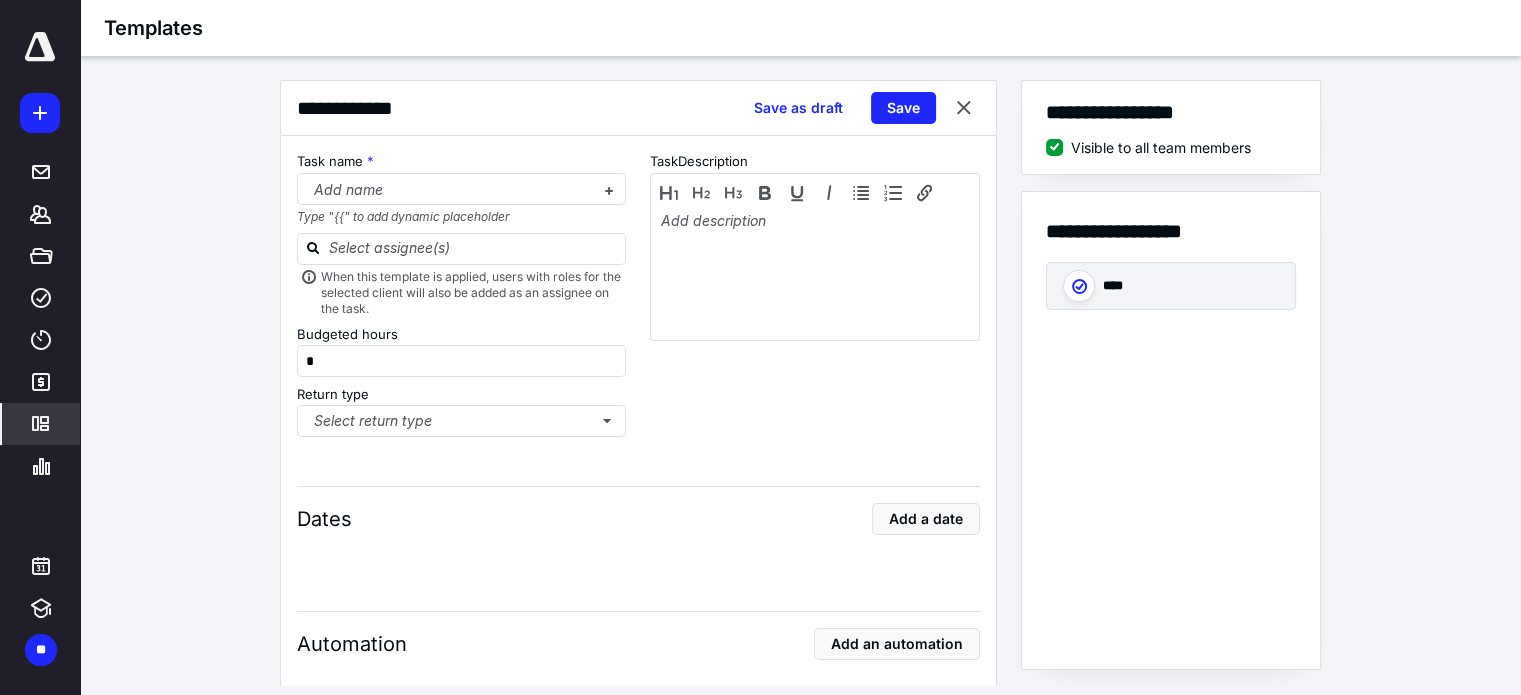 click at bounding box center (40, 47) 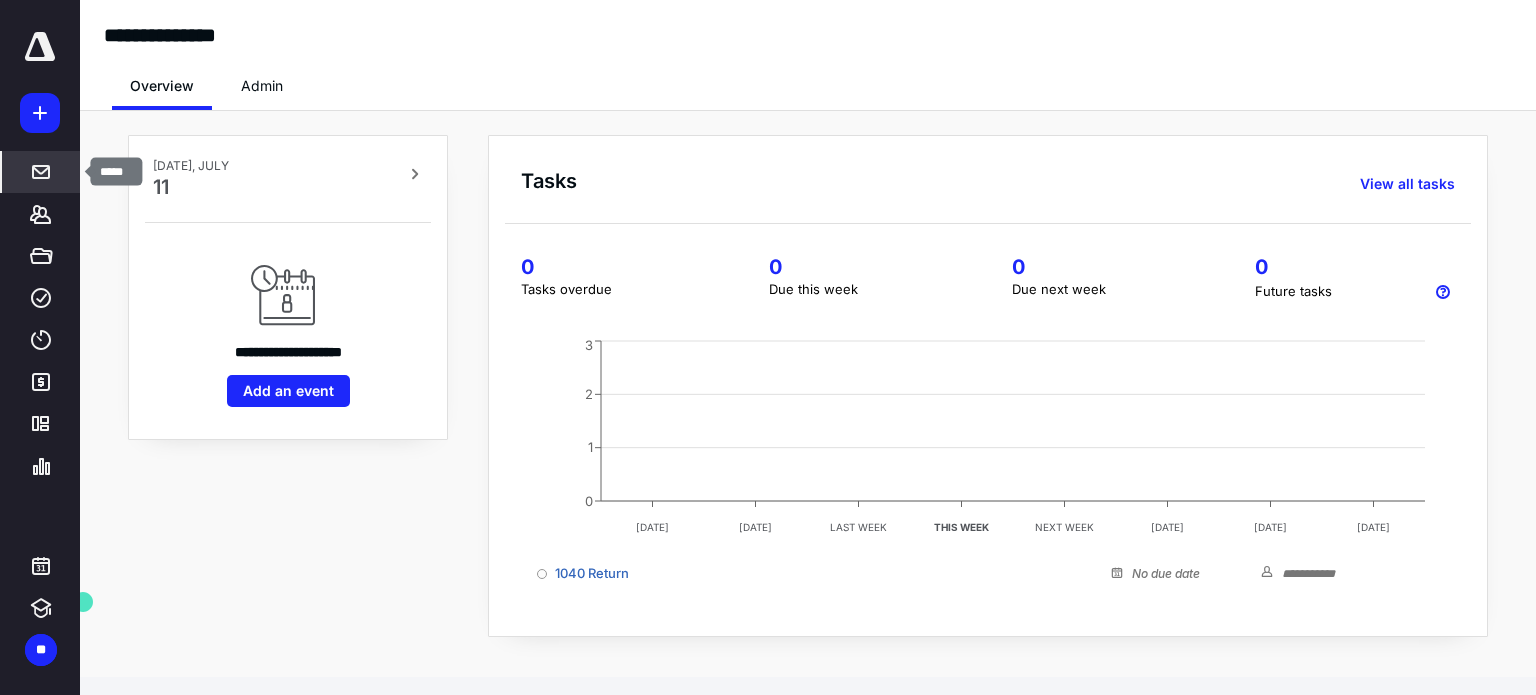 click 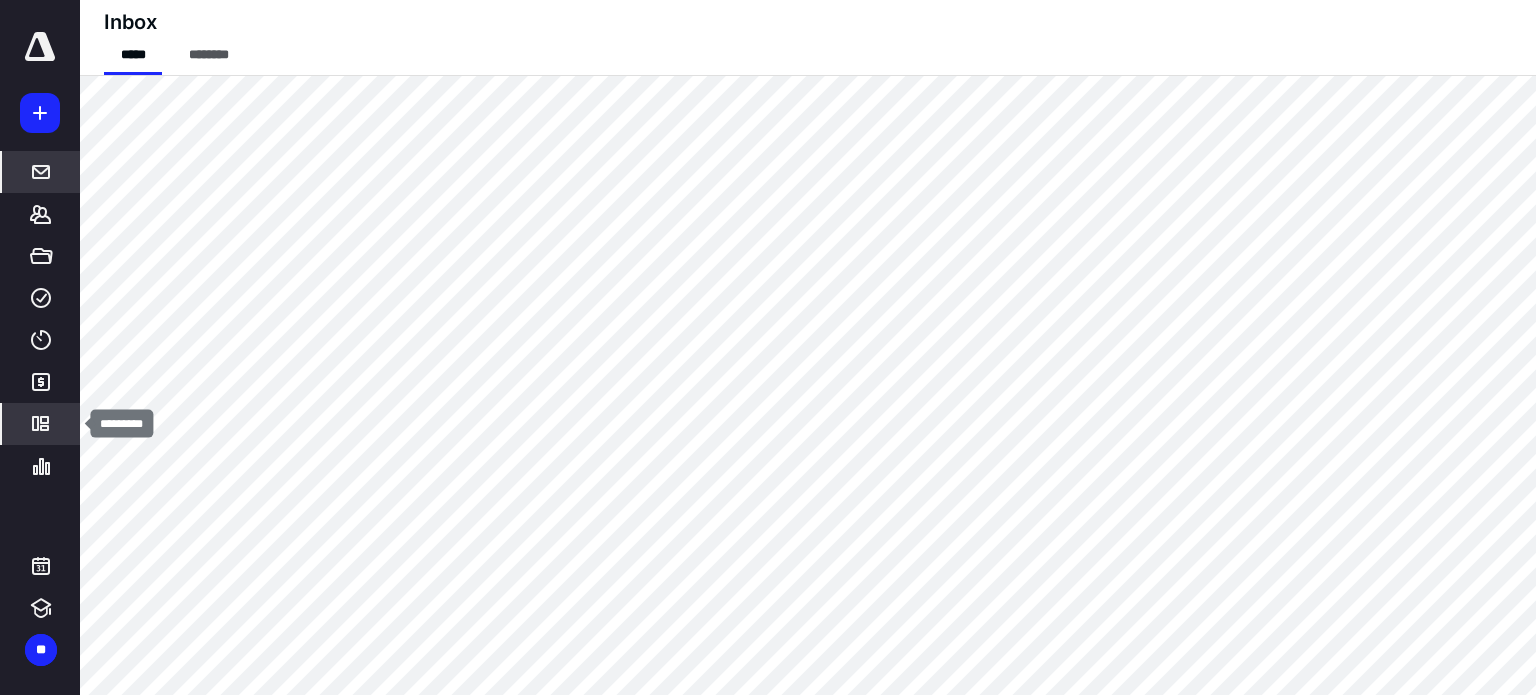 click 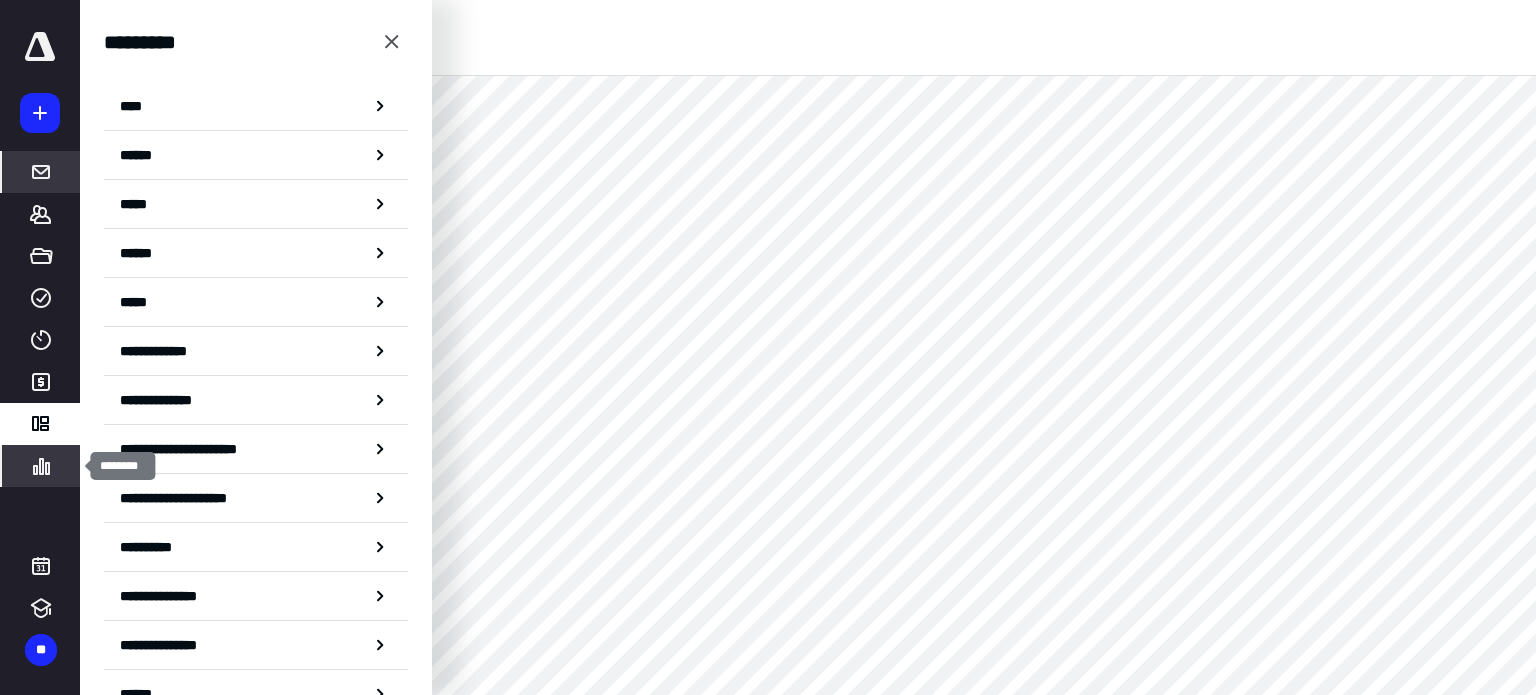 click on "********" at bounding box center (41, 466) 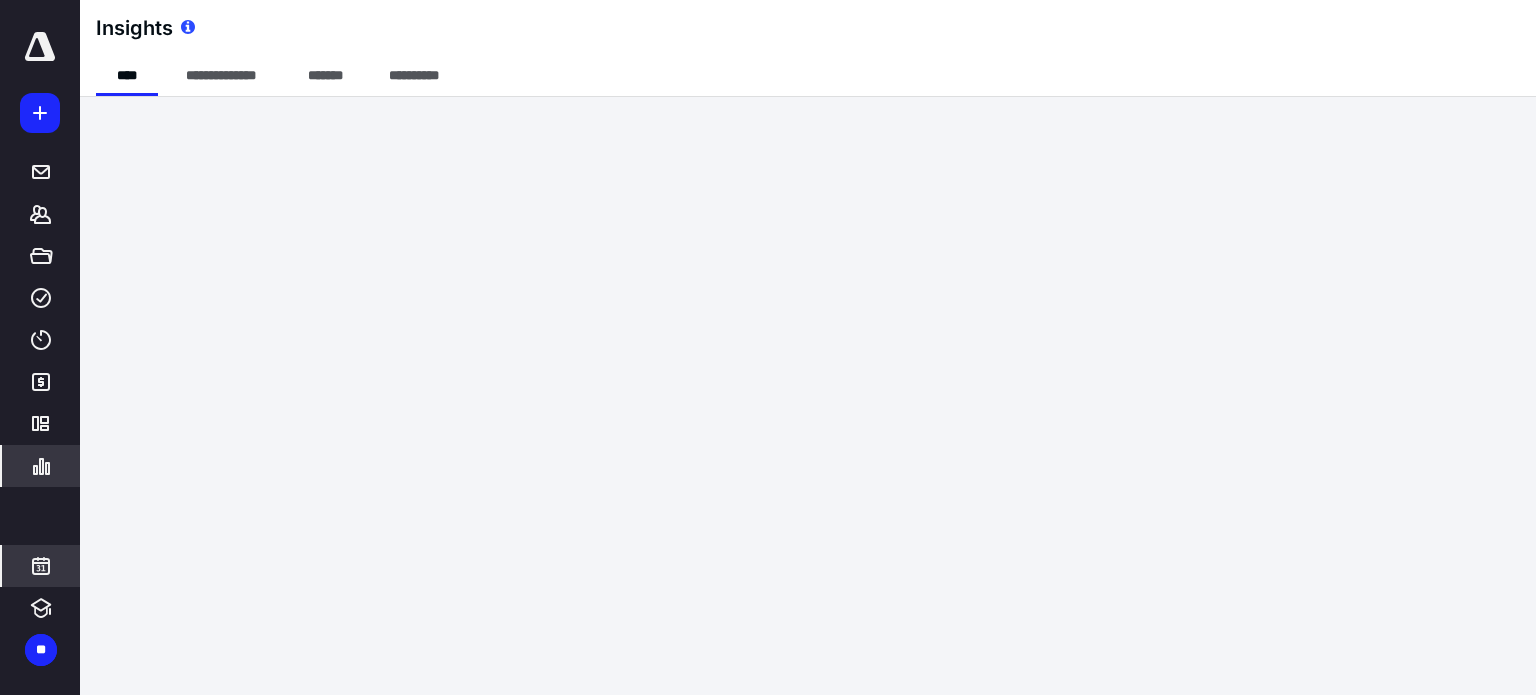 click 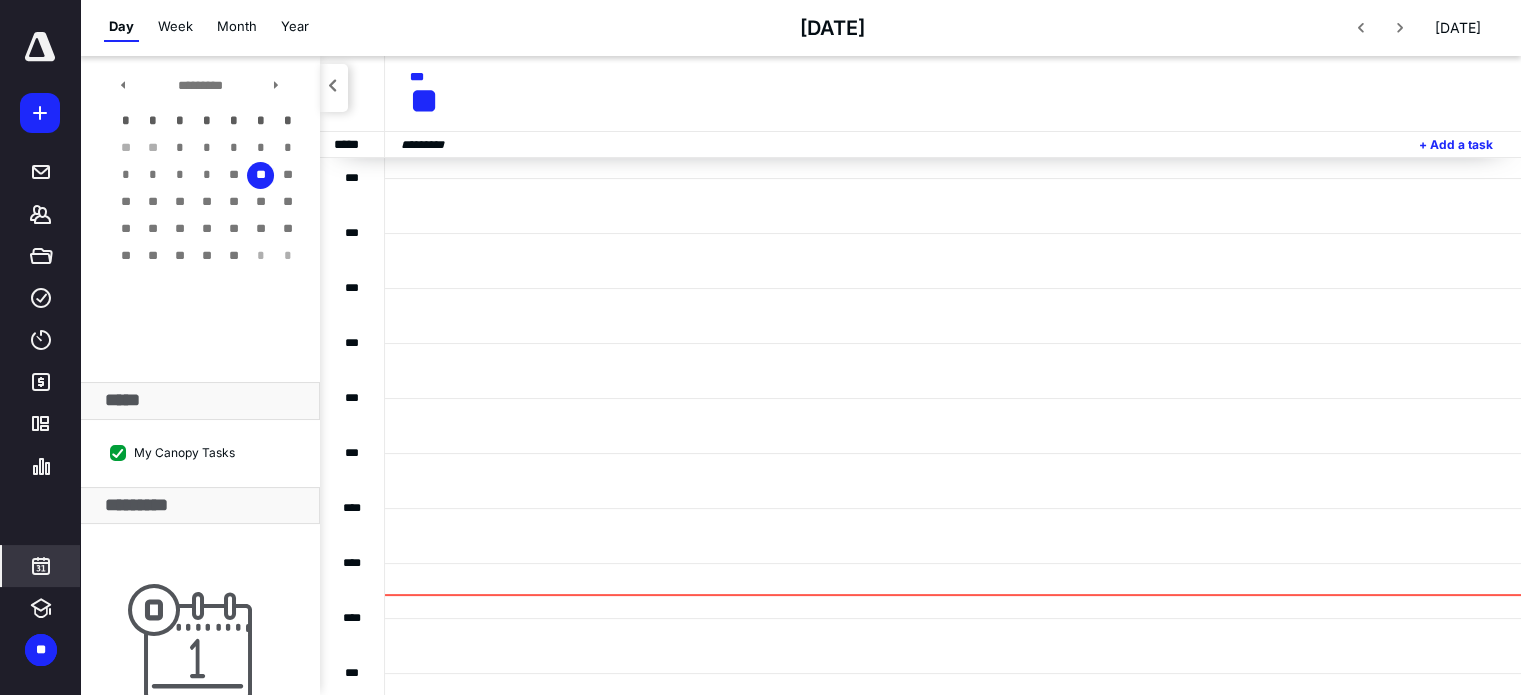 scroll, scrollTop: 300, scrollLeft: 0, axis: vertical 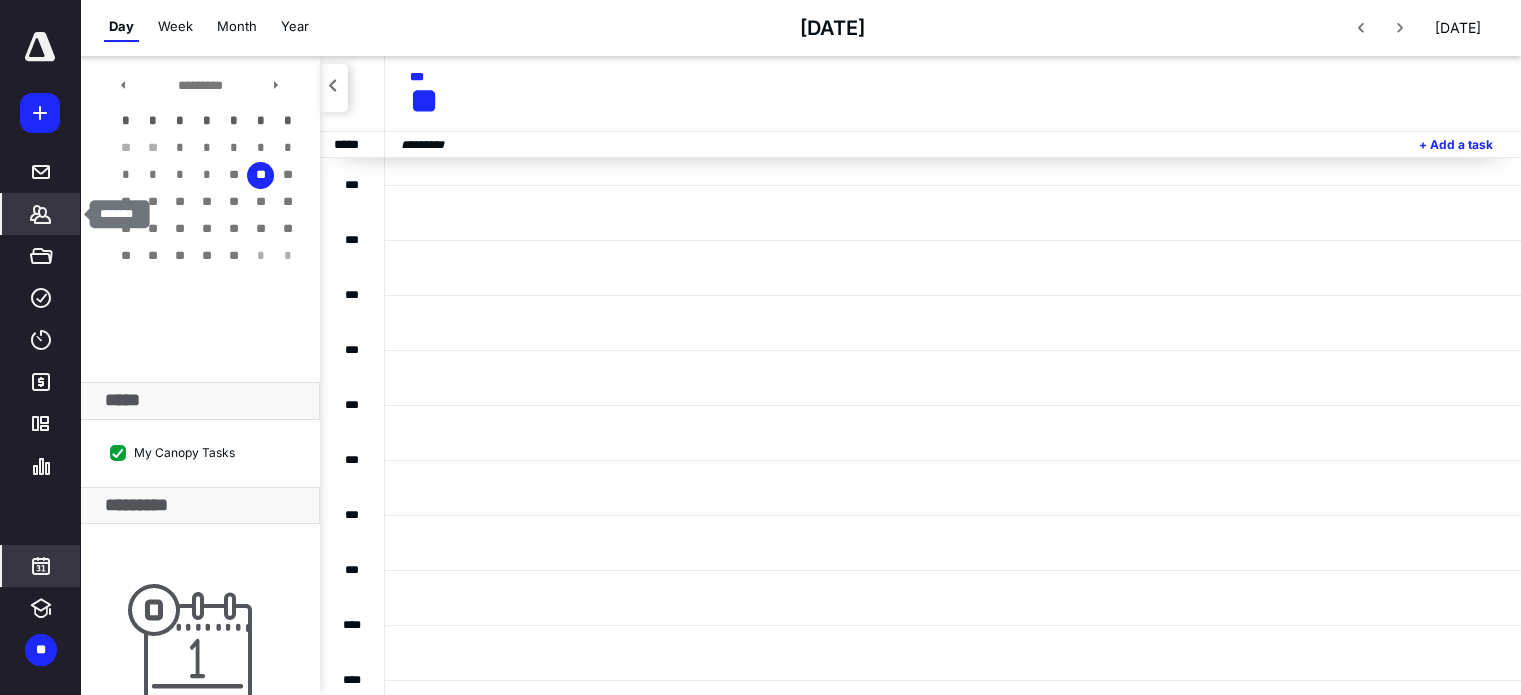click 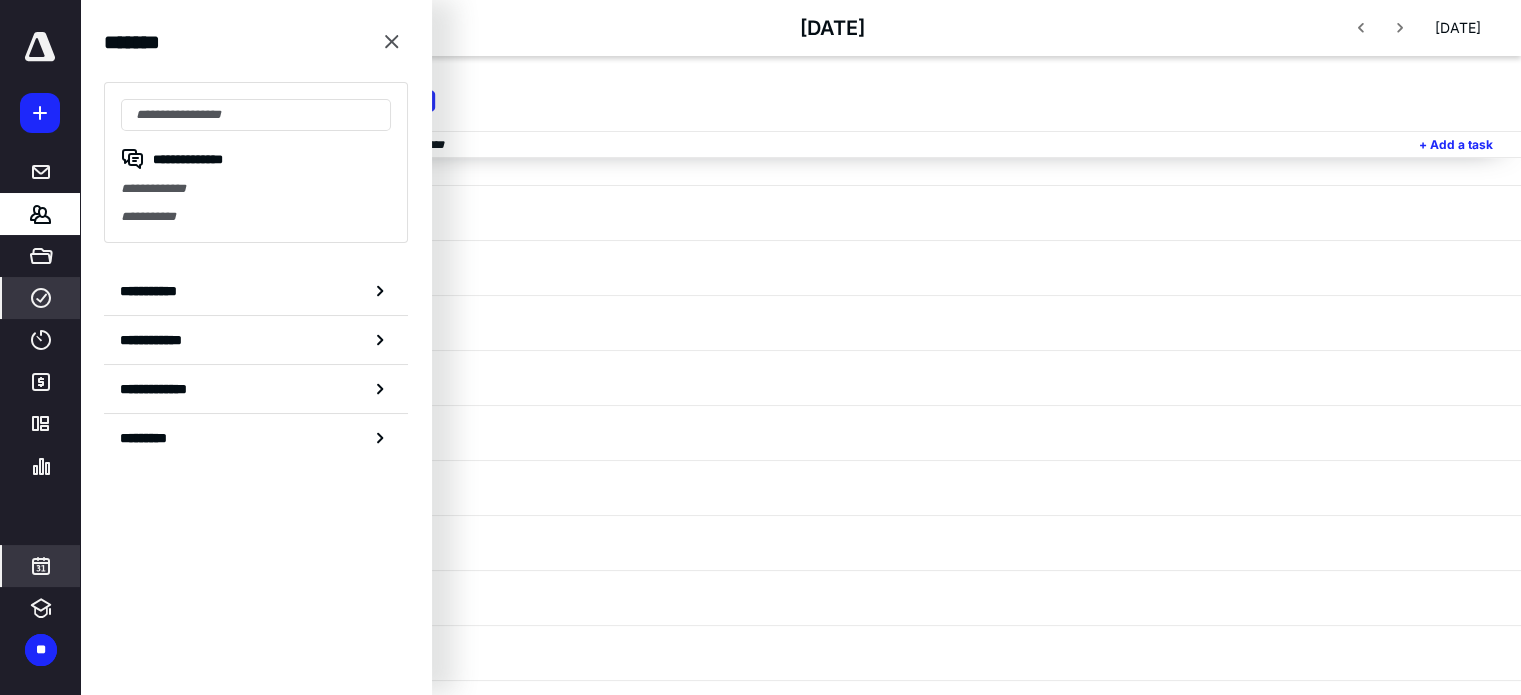click 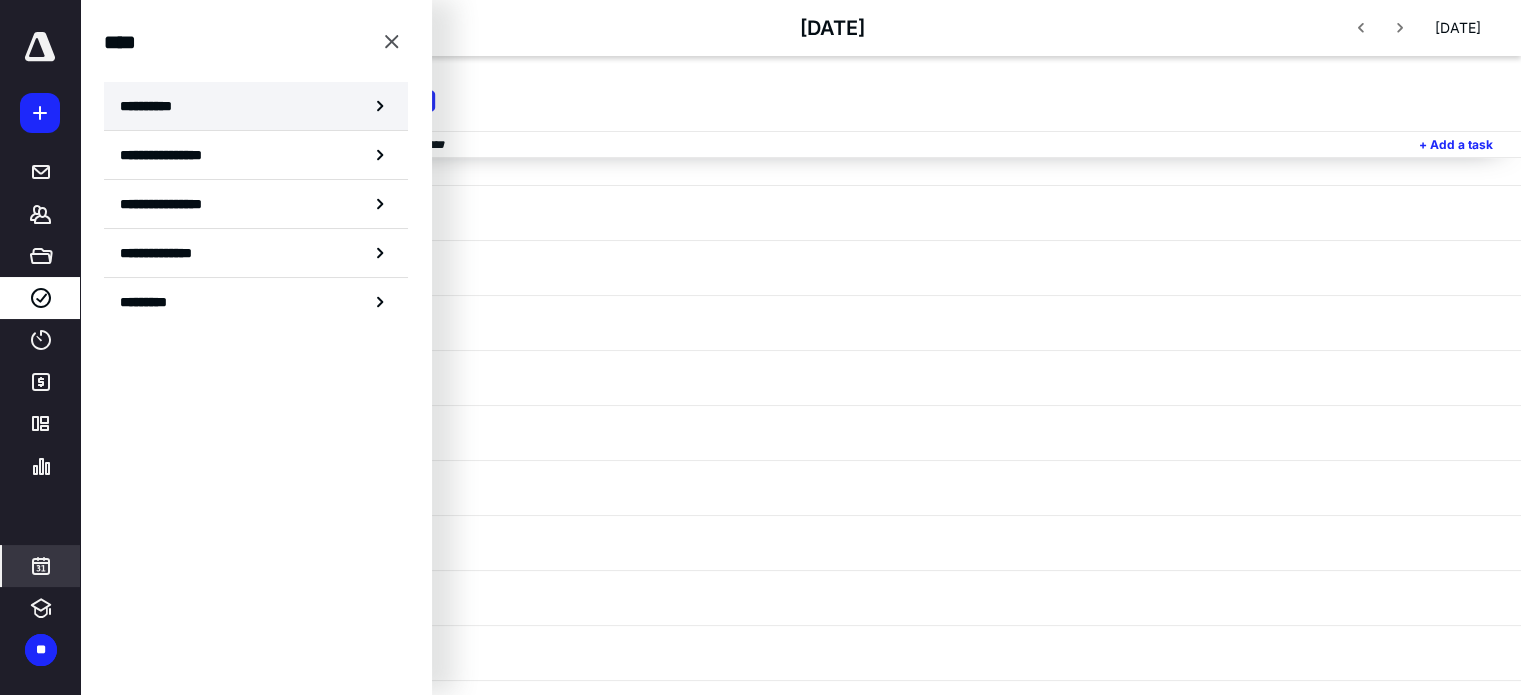 click on "**********" at bounding box center [153, 106] 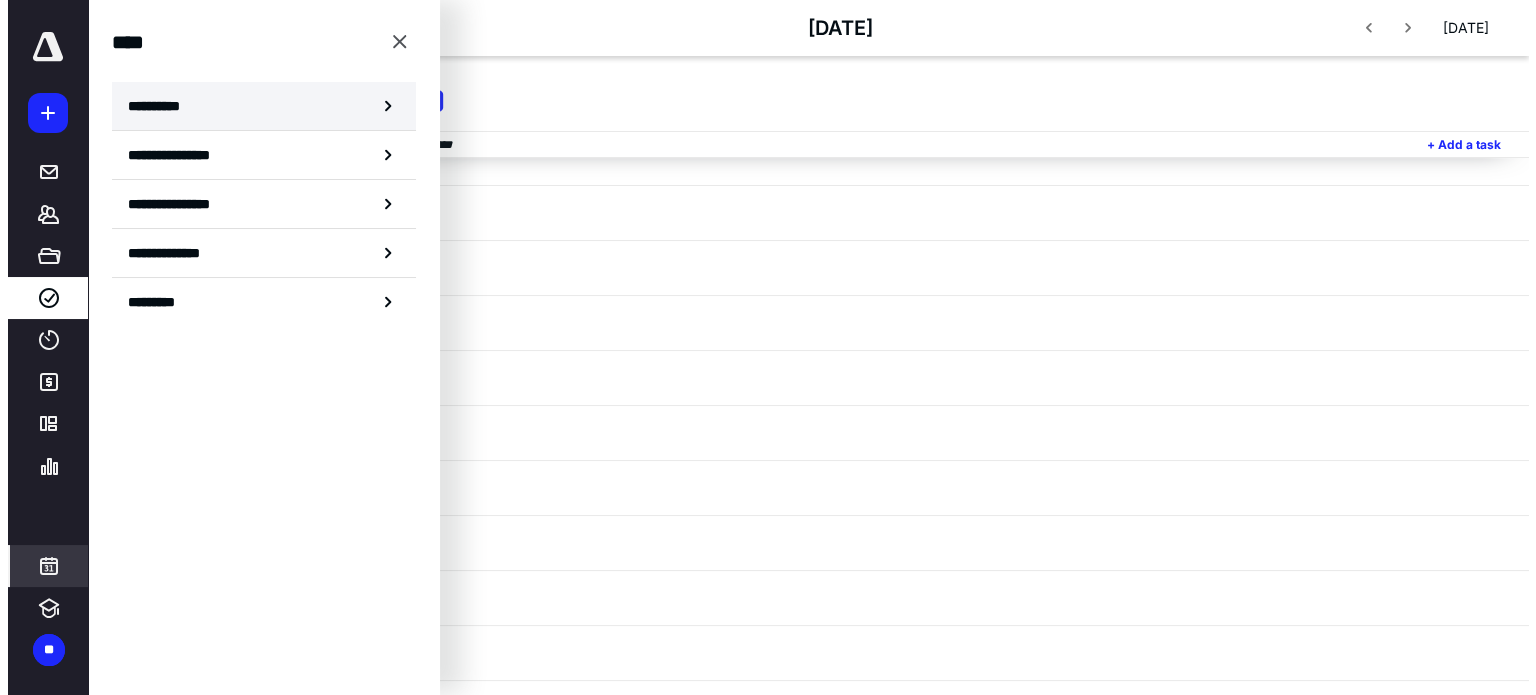 scroll, scrollTop: 0, scrollLeft: 0, axis: both 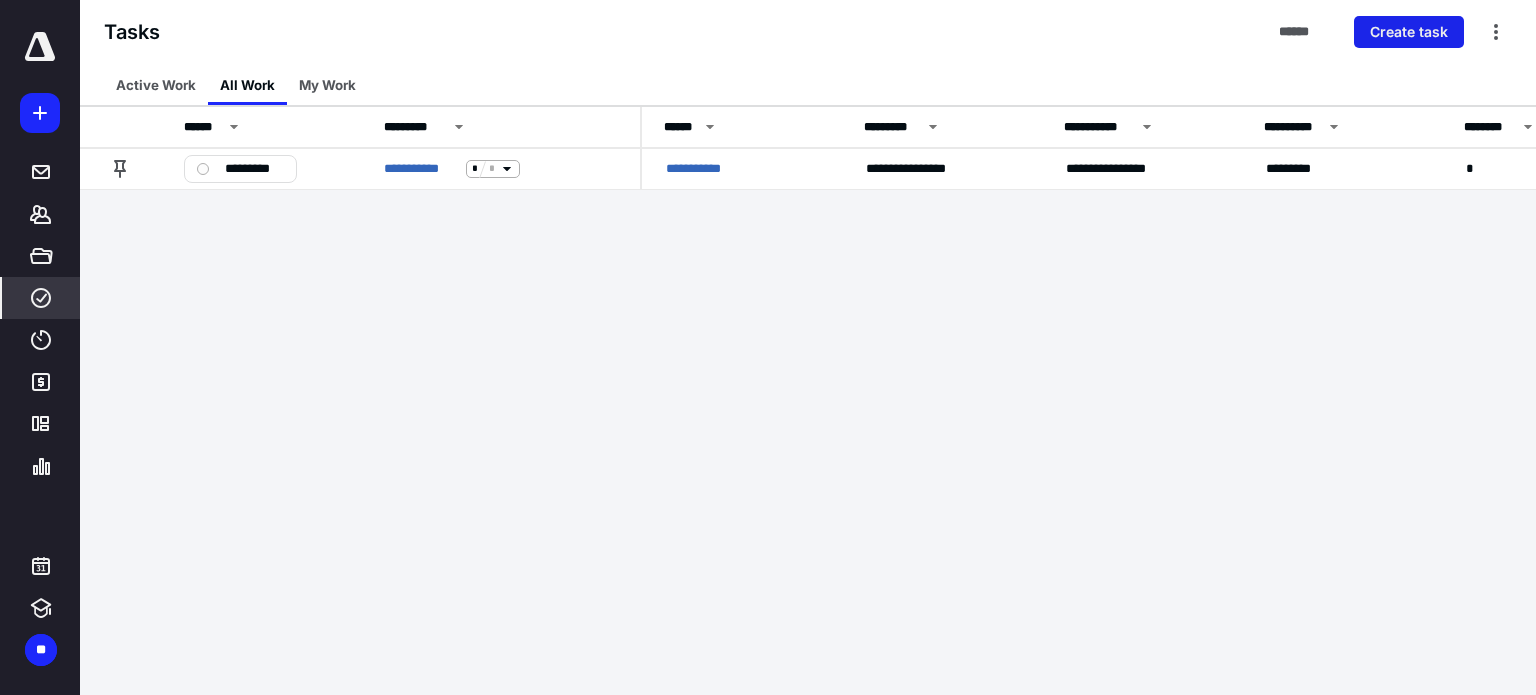 click on "Create task" at bounding box center (1409, 32) 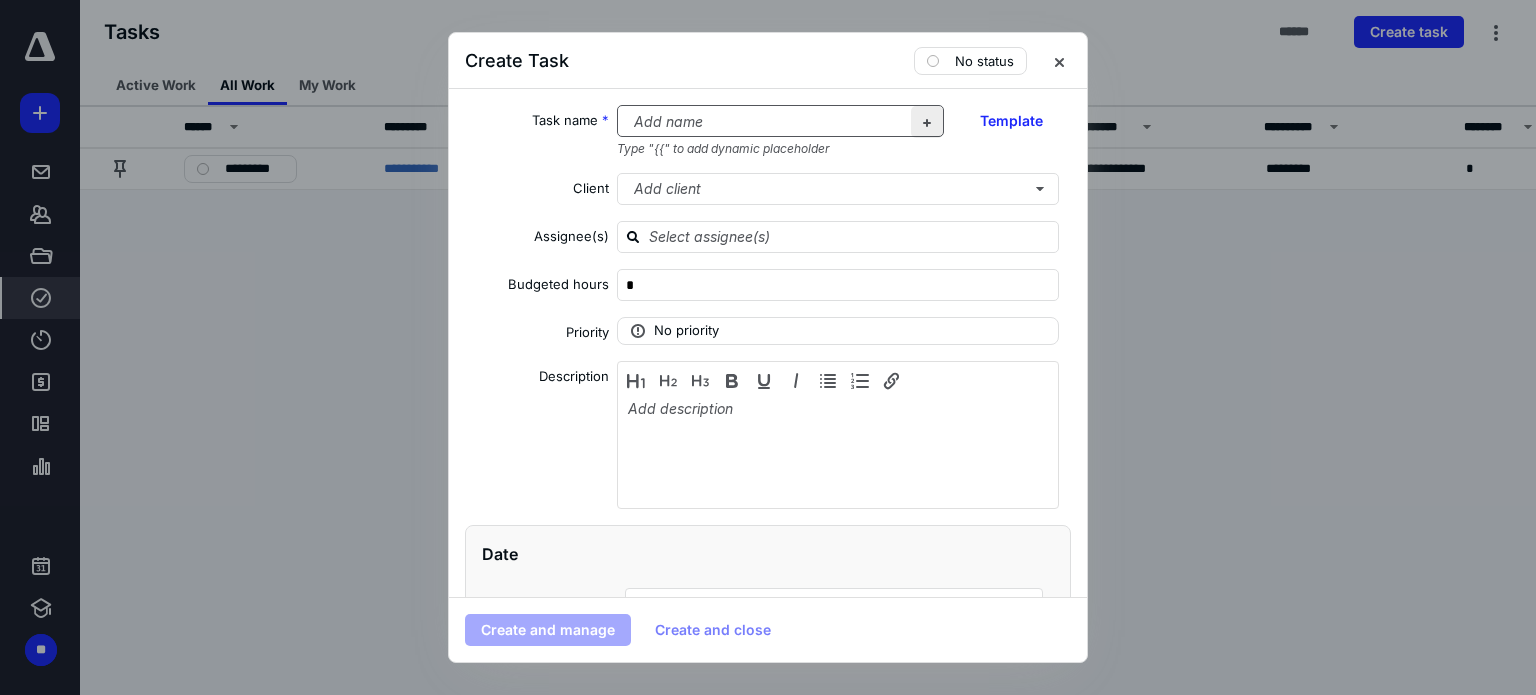 click at bounding box center [927, 122] 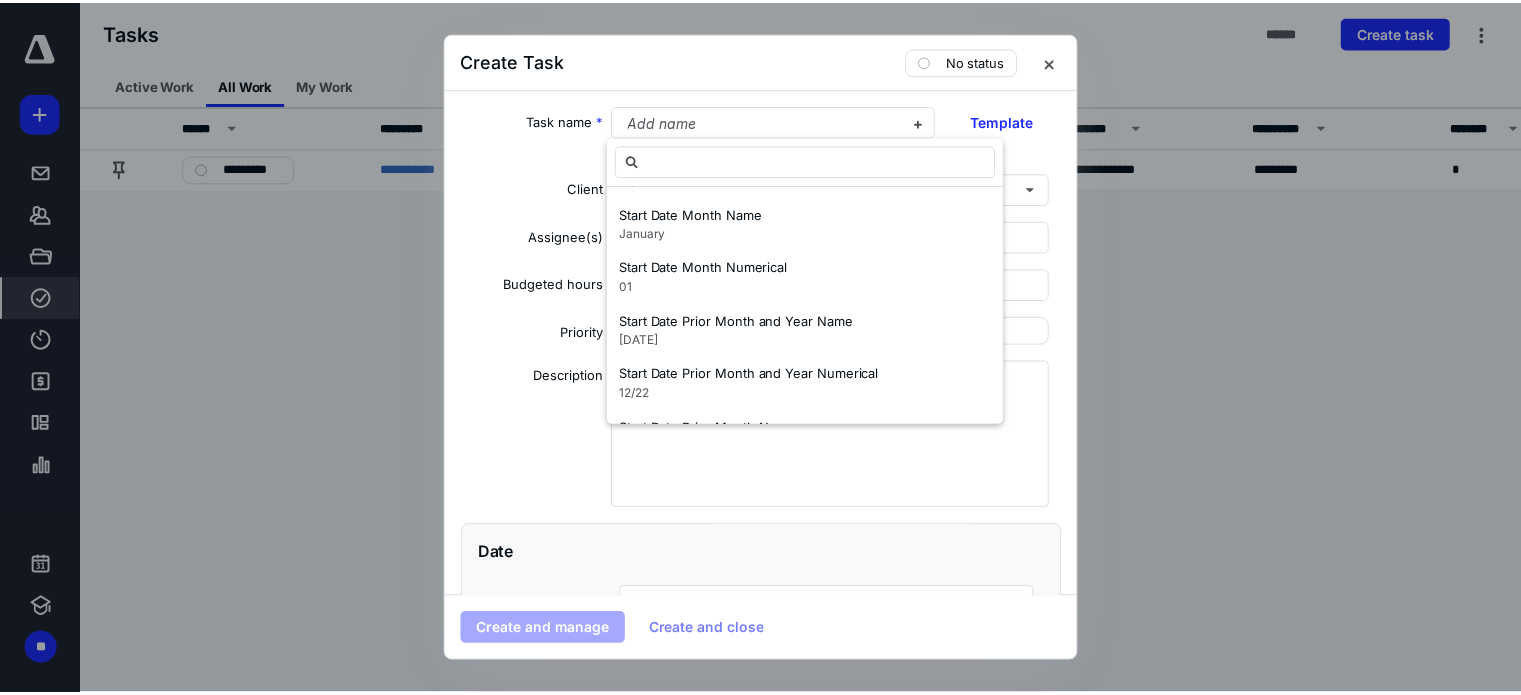 scroll, scrollTop: 0, scrollLeft: 0, axis: both 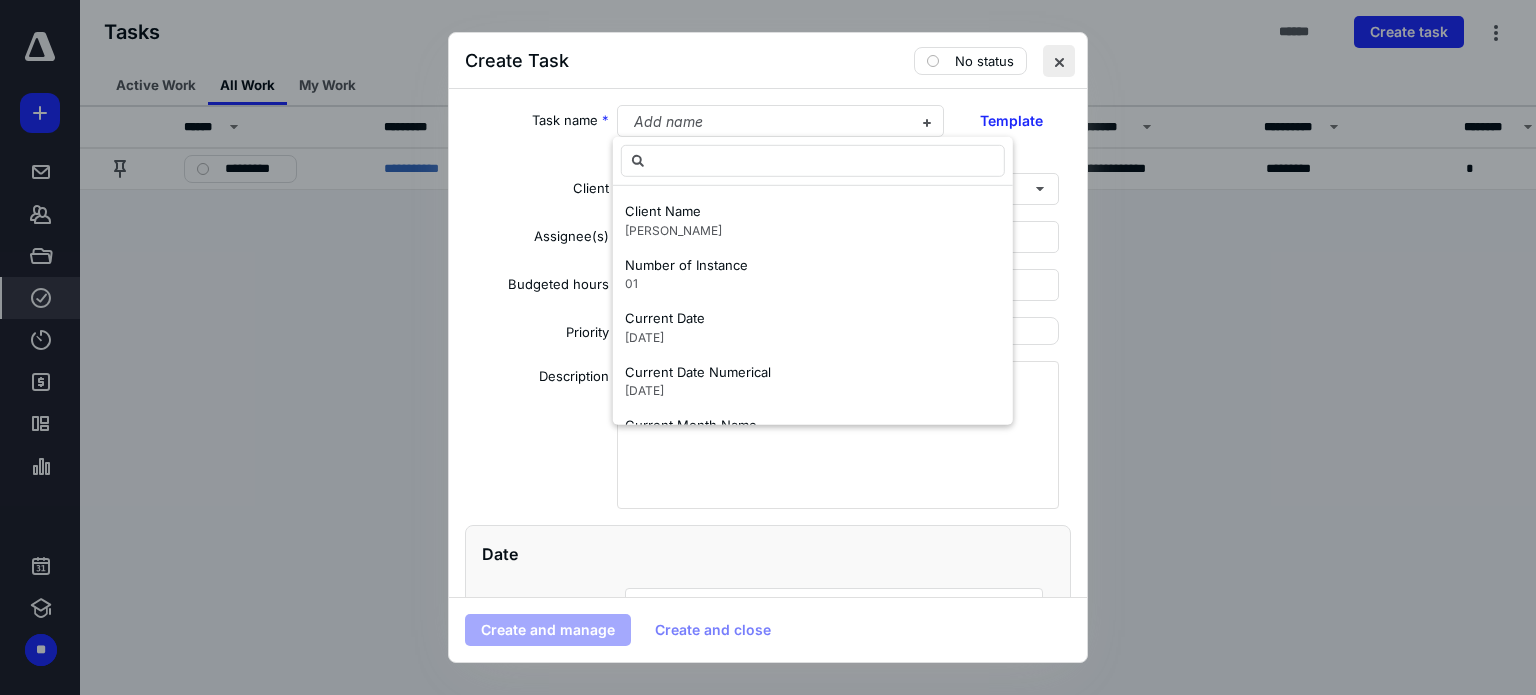 click at bounding box center (1059, 61) 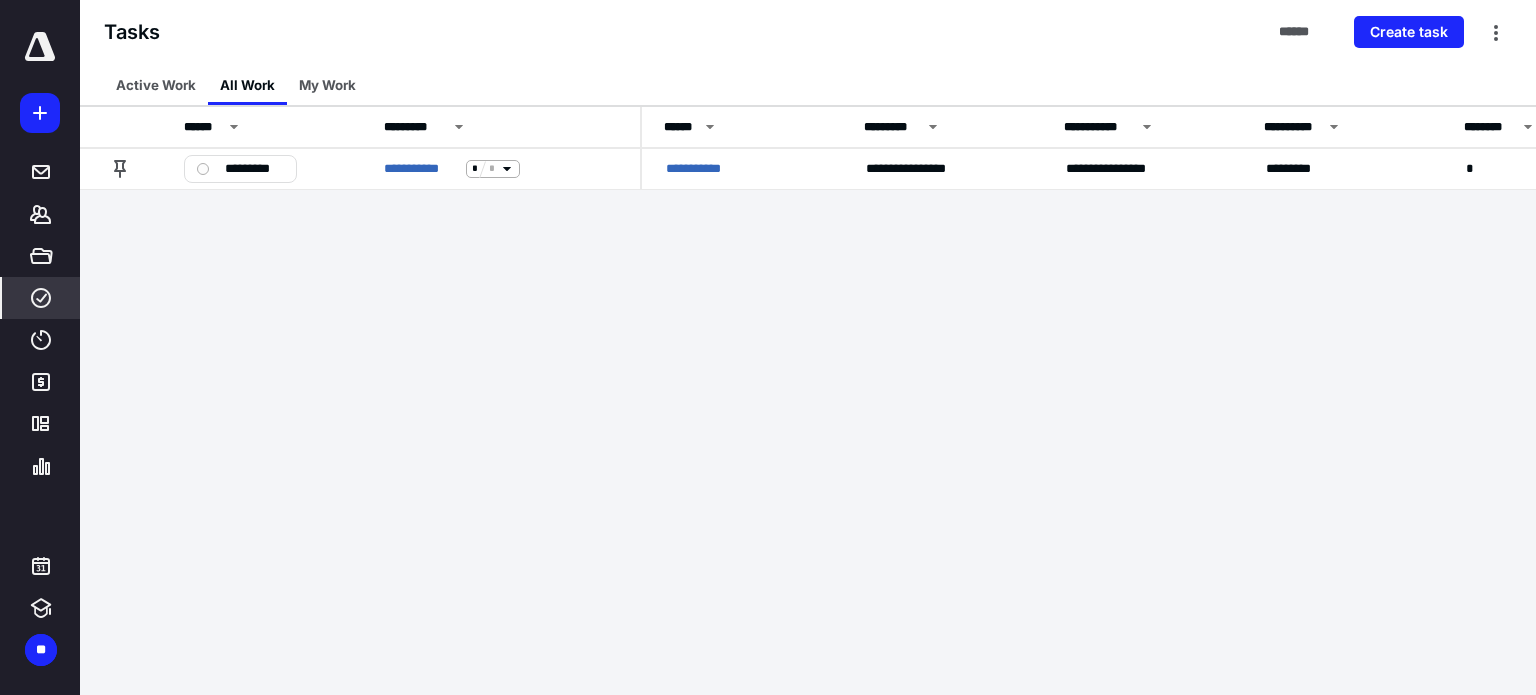 click on "**********" at bounding box center (768, 347) 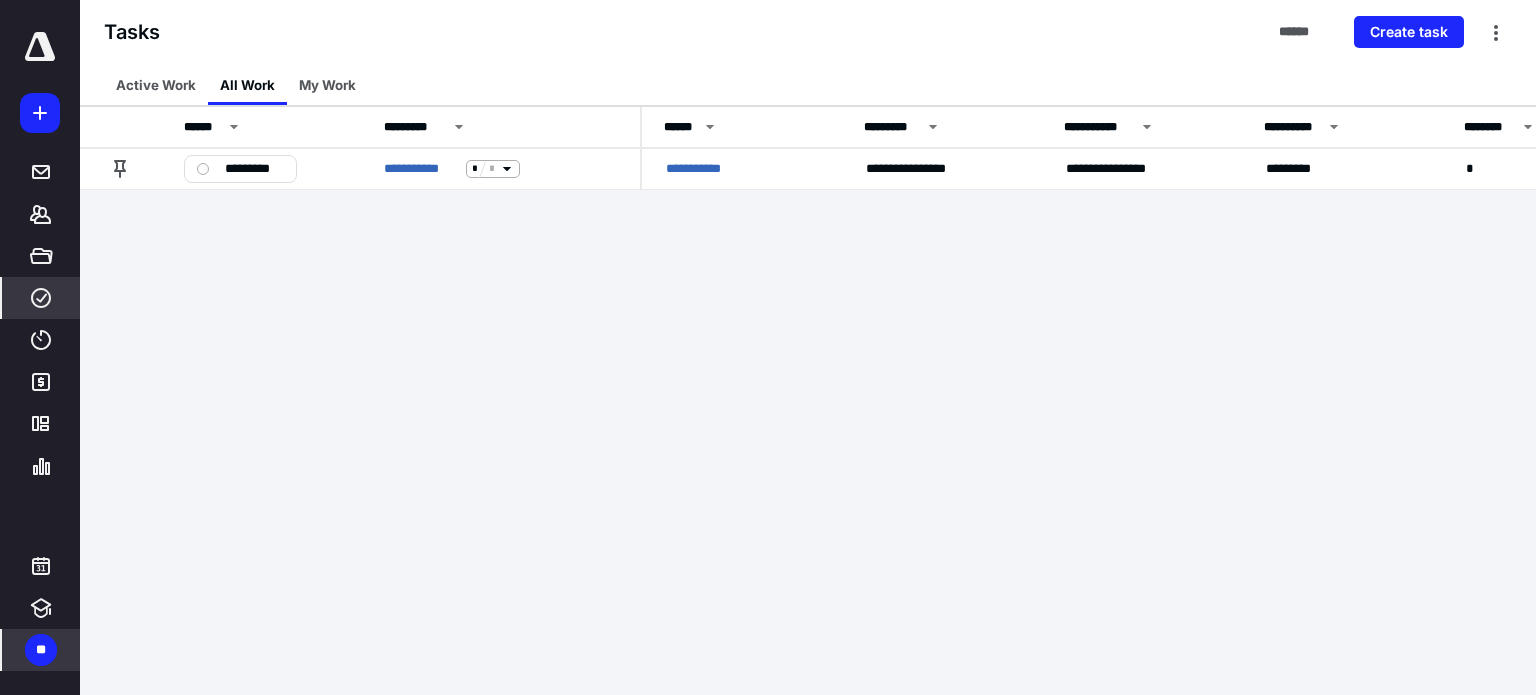 click on "**" at bounding box center [41, 650] 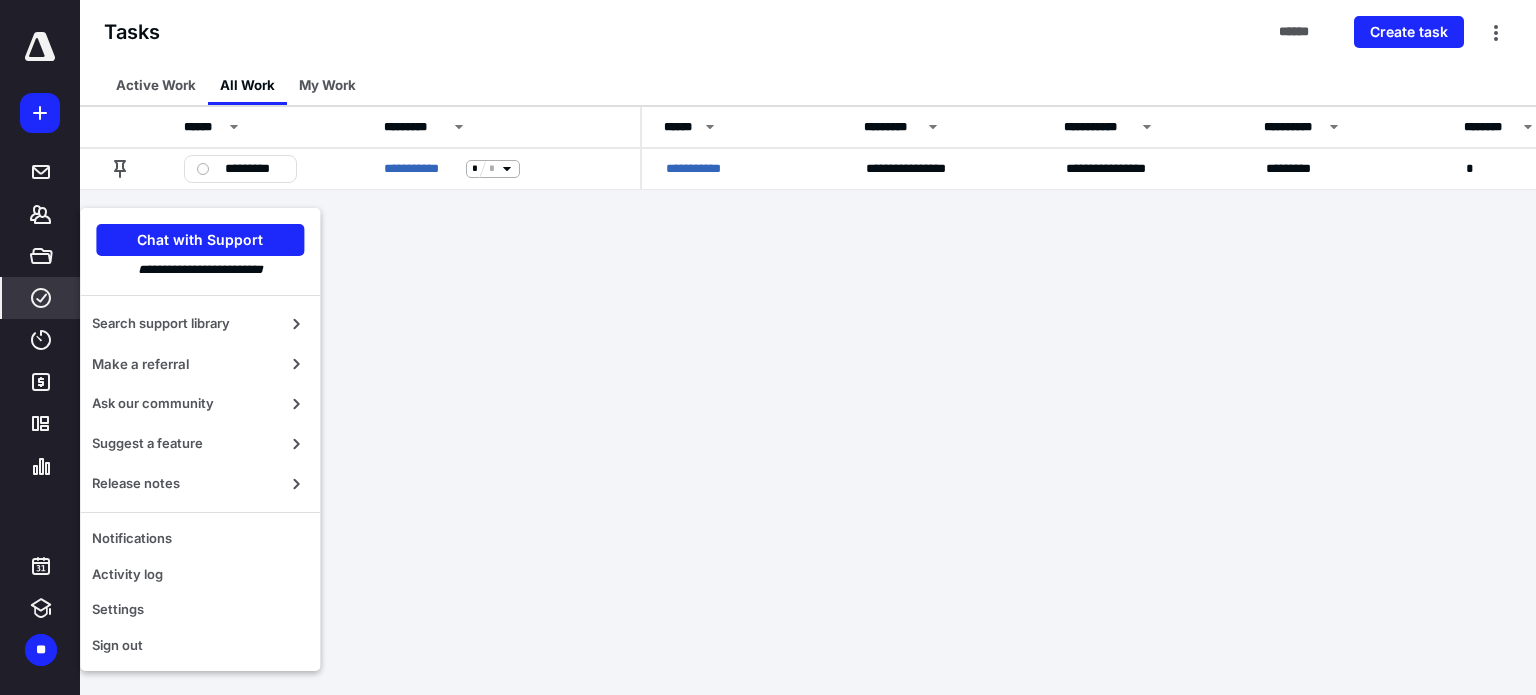 click on "**********" at bounding box center (768, 347) 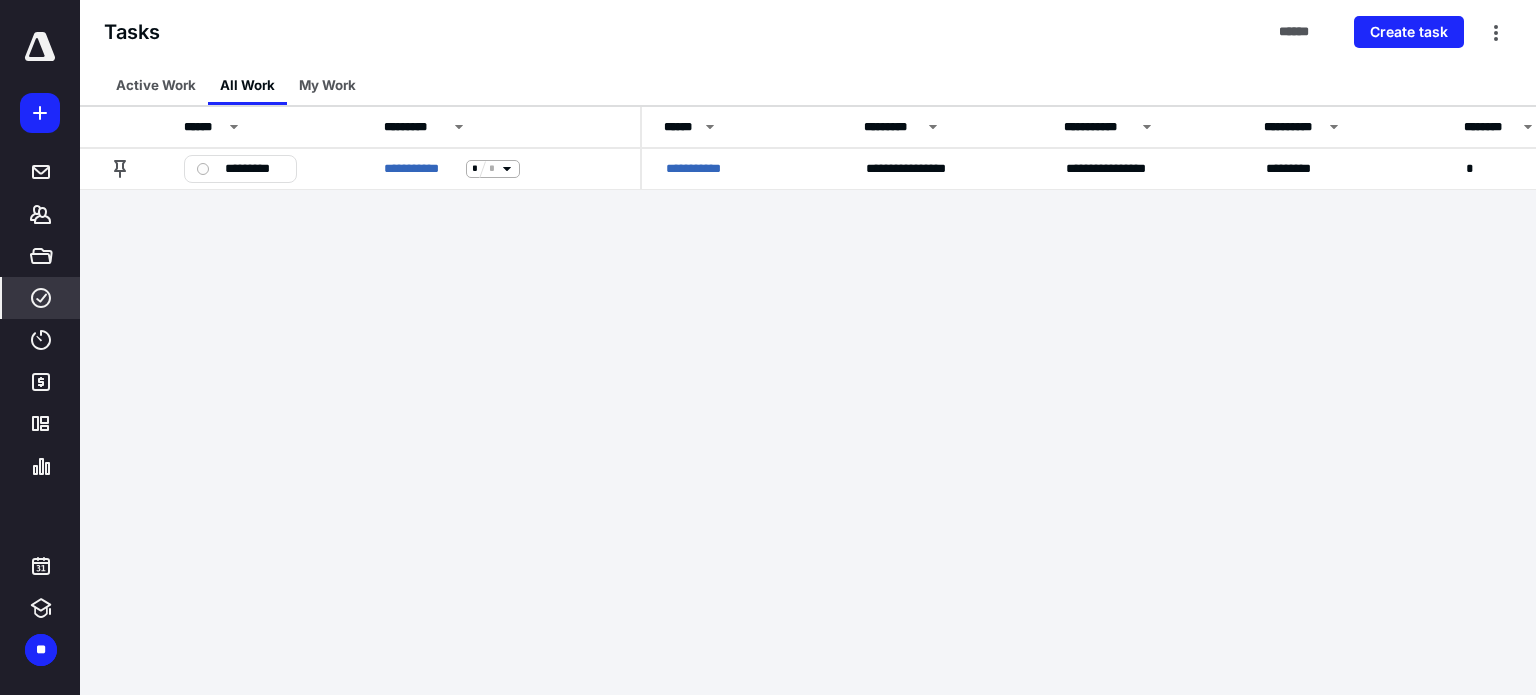 click on "**********" at bounding box center (768, 347) 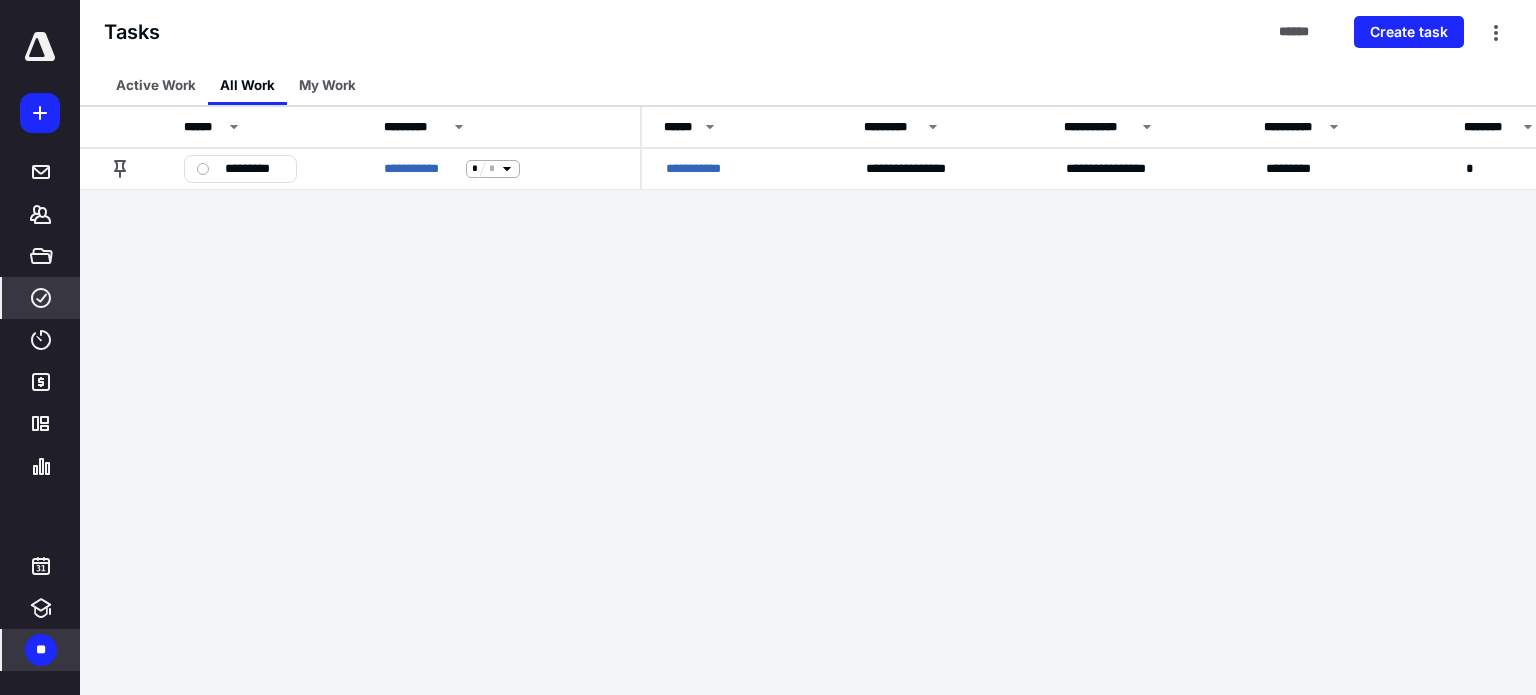 click on "**" at bounding box center (41, 650) 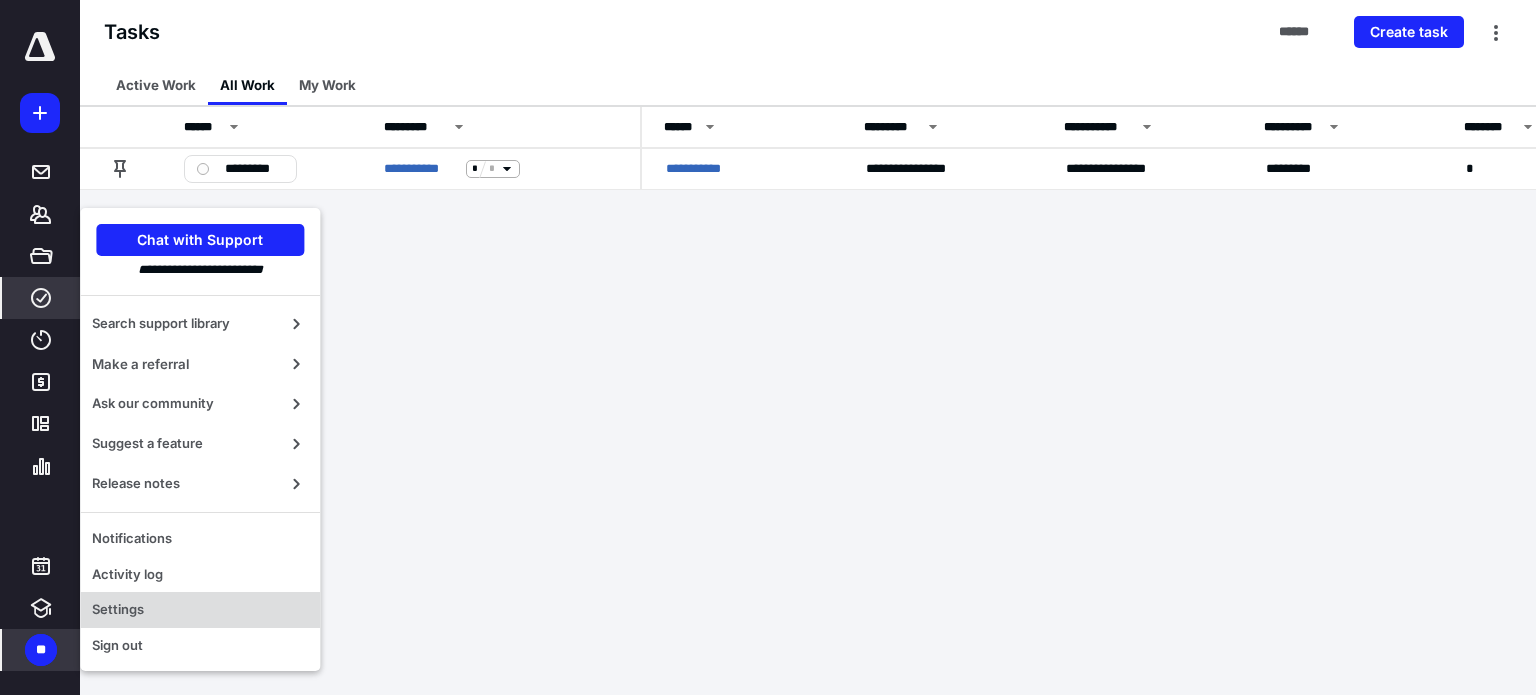 click on "Settings" at bounding box center [200, 610] 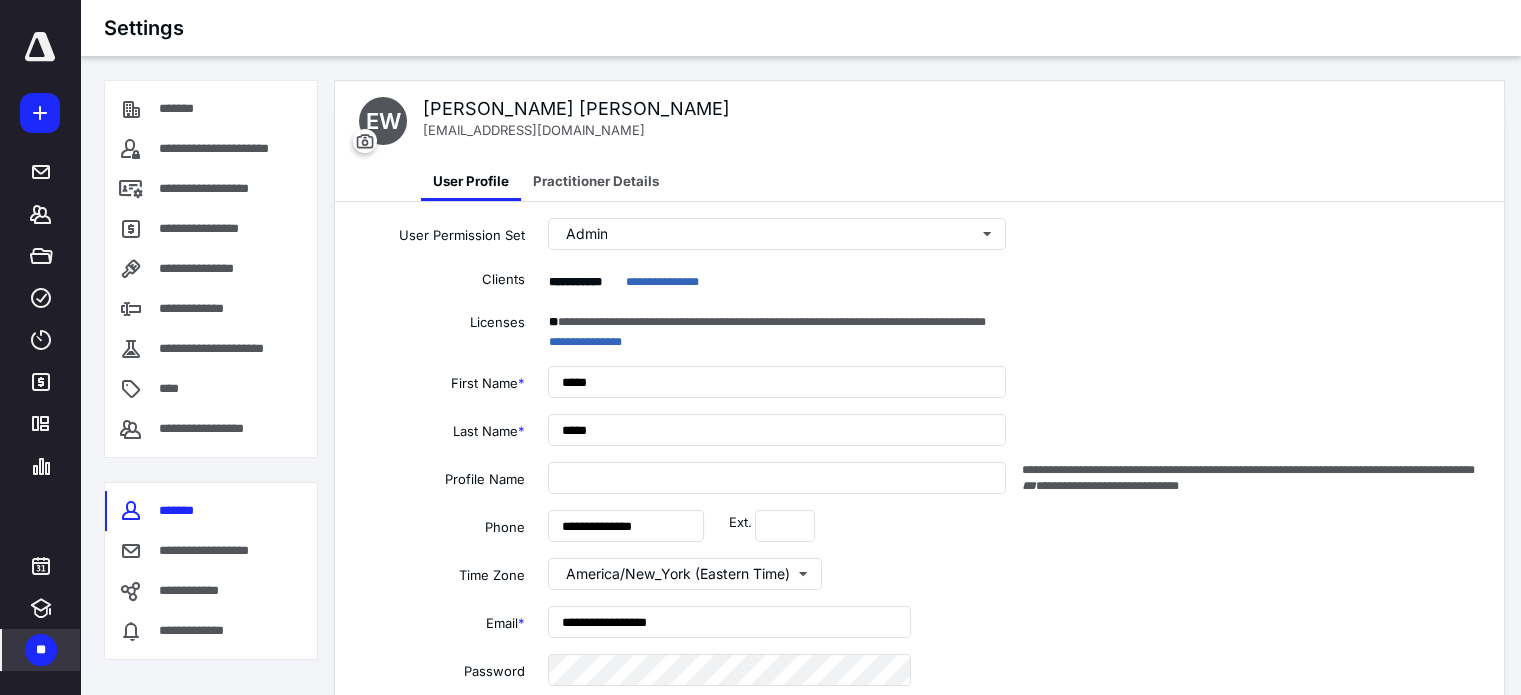type on "**********" 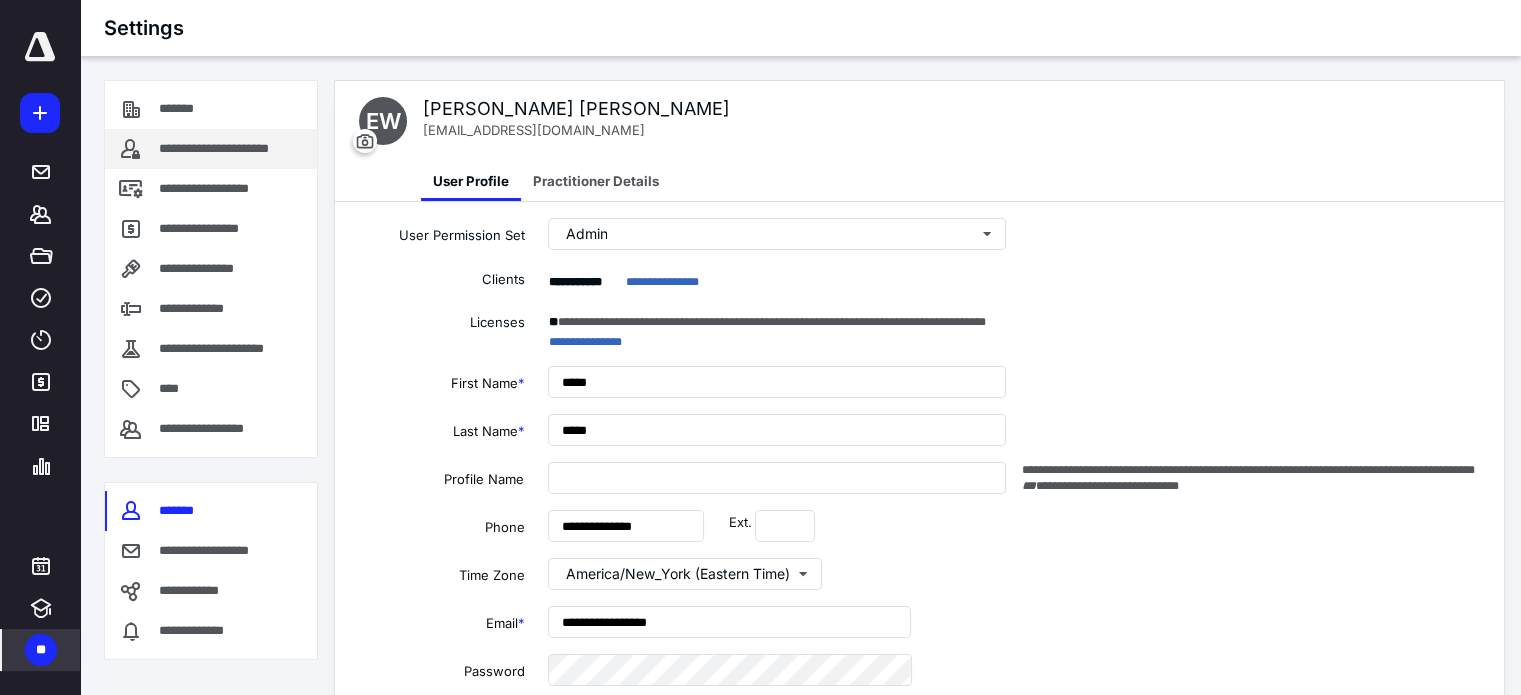 click on "**********" at bounding box center [234, 149] 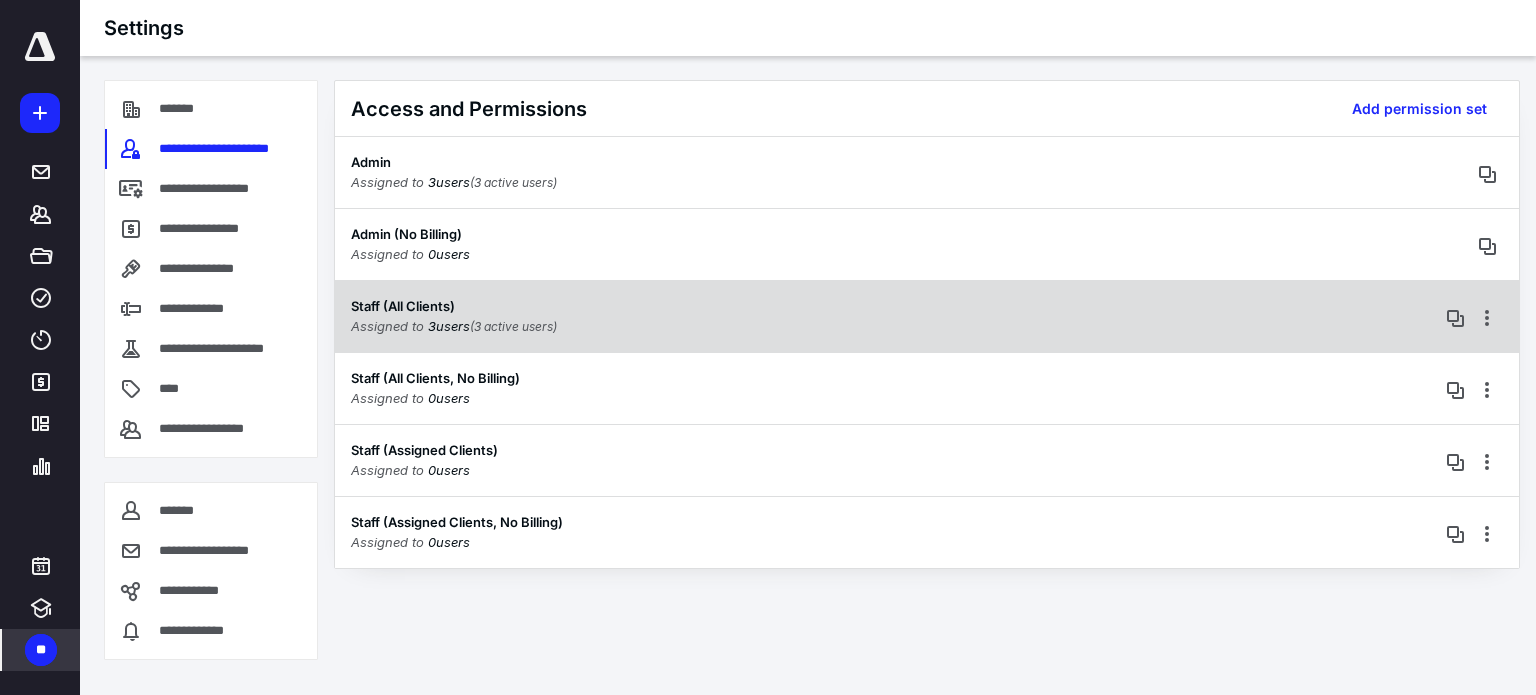 click on "(3 active users)" at bounding box center (513, 326) 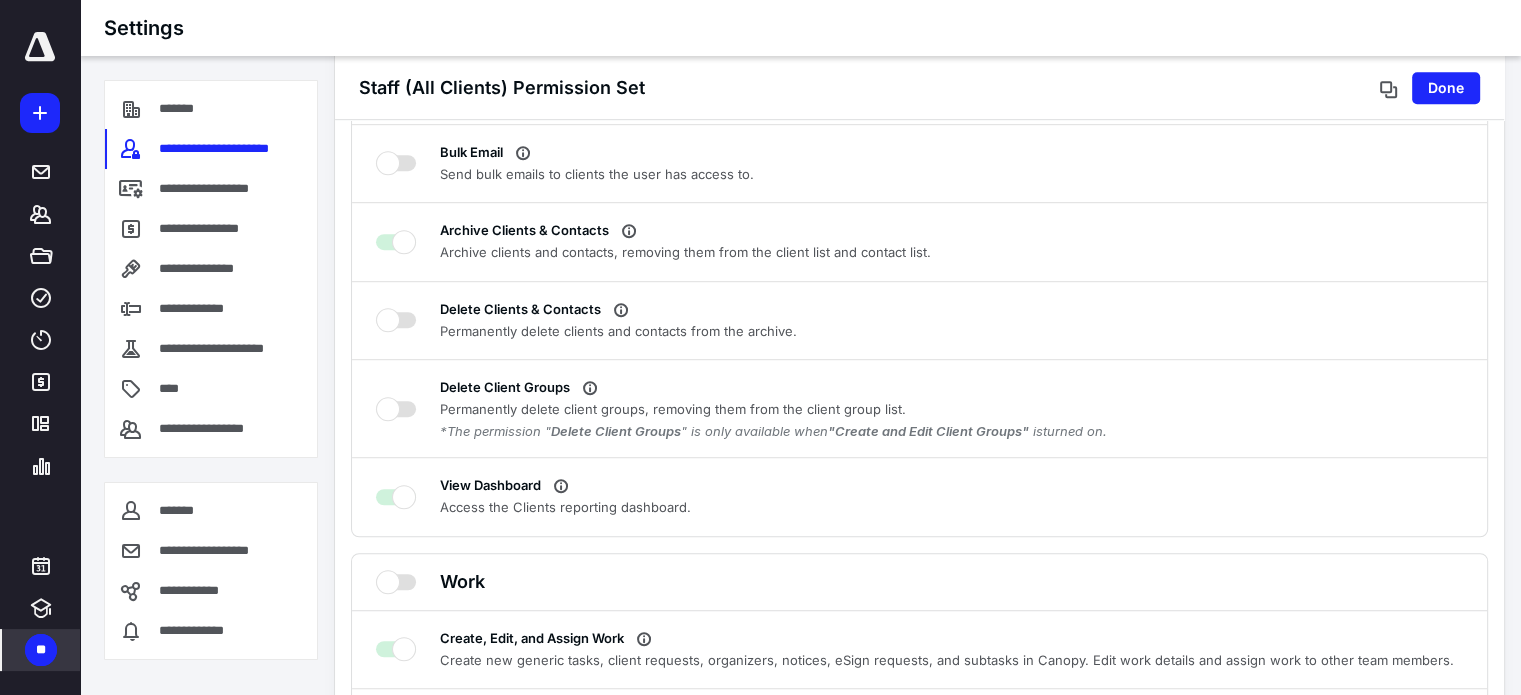 scroll, scrollTop: 1500, scrollLeft: 0, axis: vertical 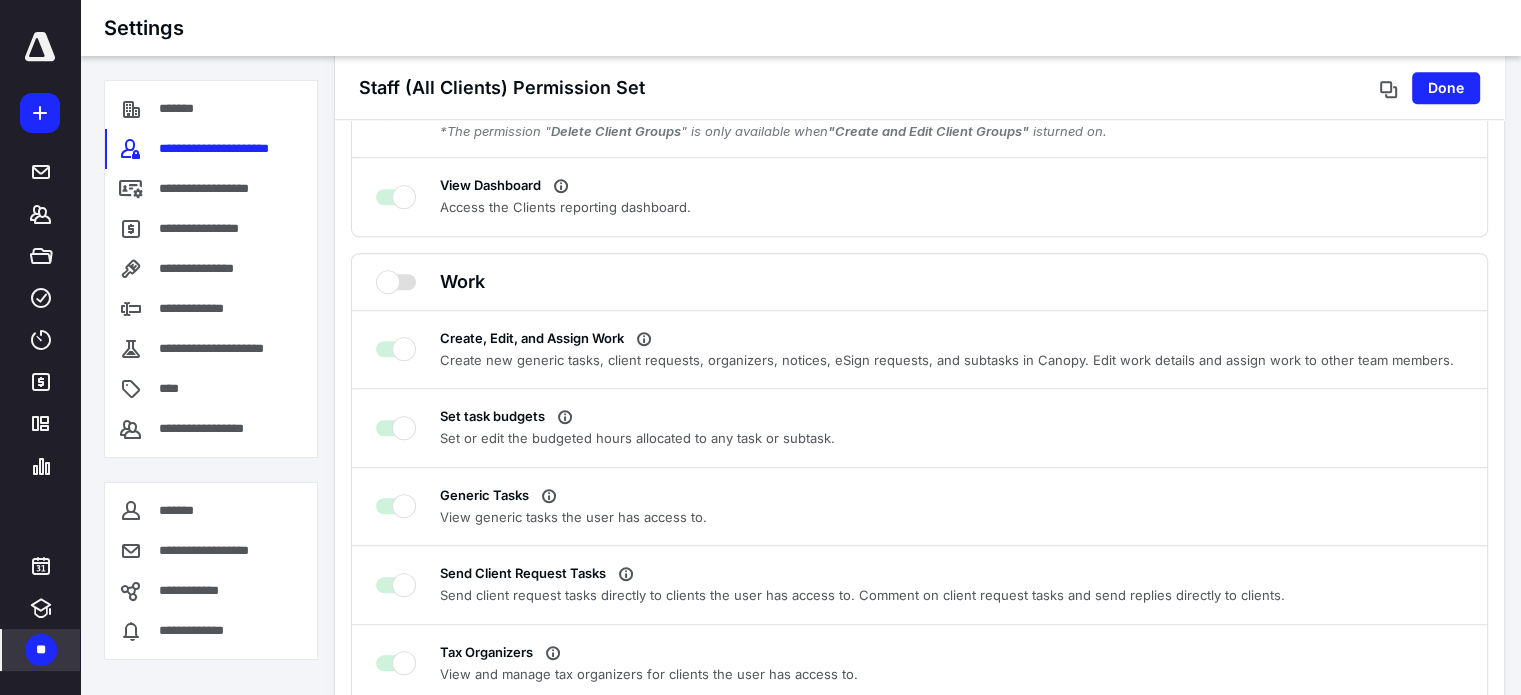 click on "Work" at bounding box center [919, 282] 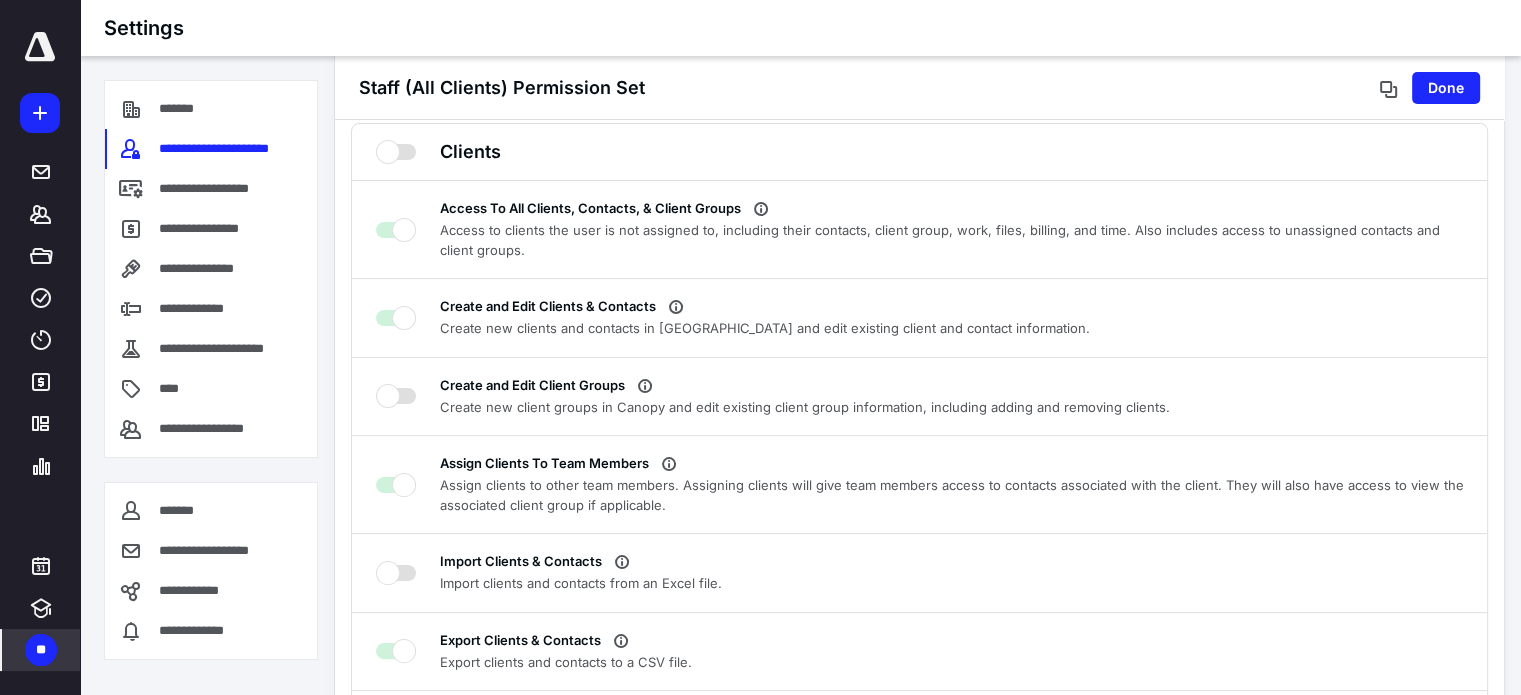 scroll, scrollTop: 0, scrollLeft: 0, axis: both 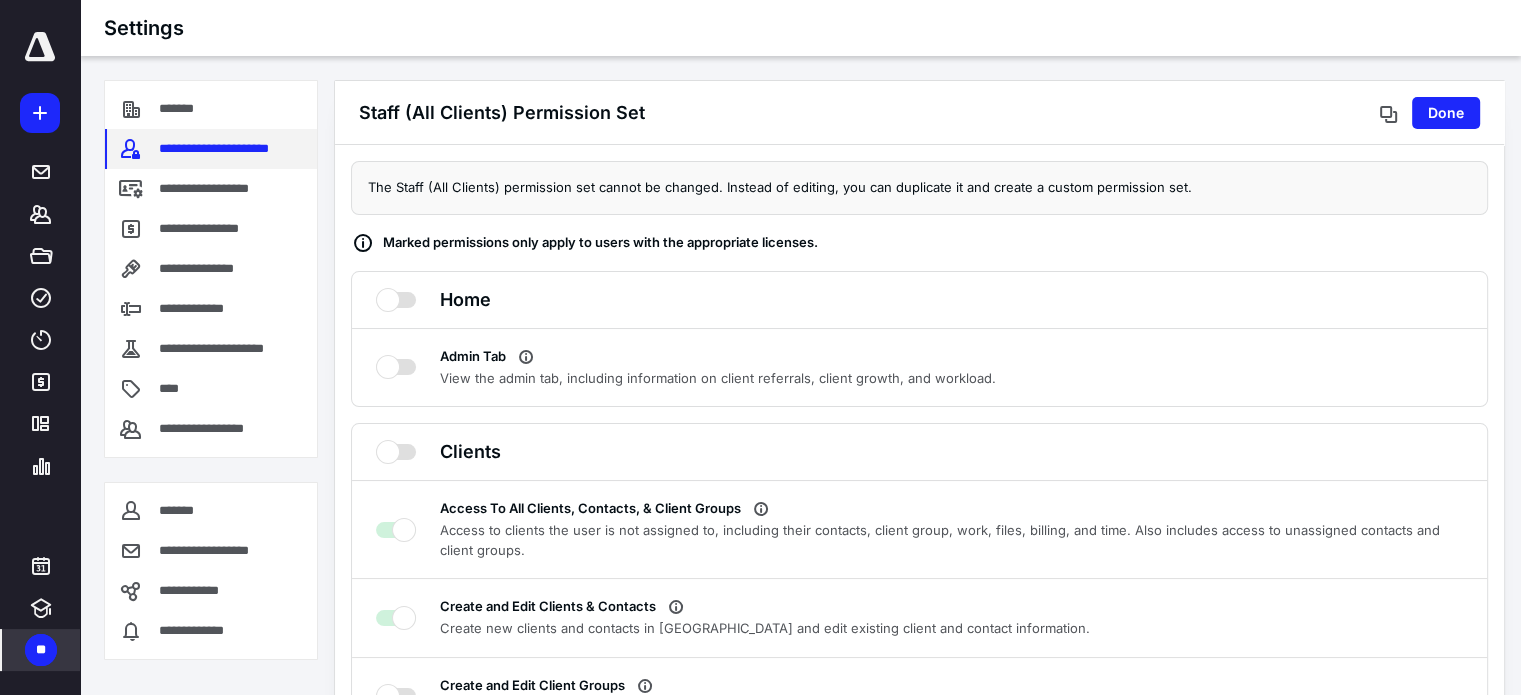 click on "**********" at bounding box center [234, 149] 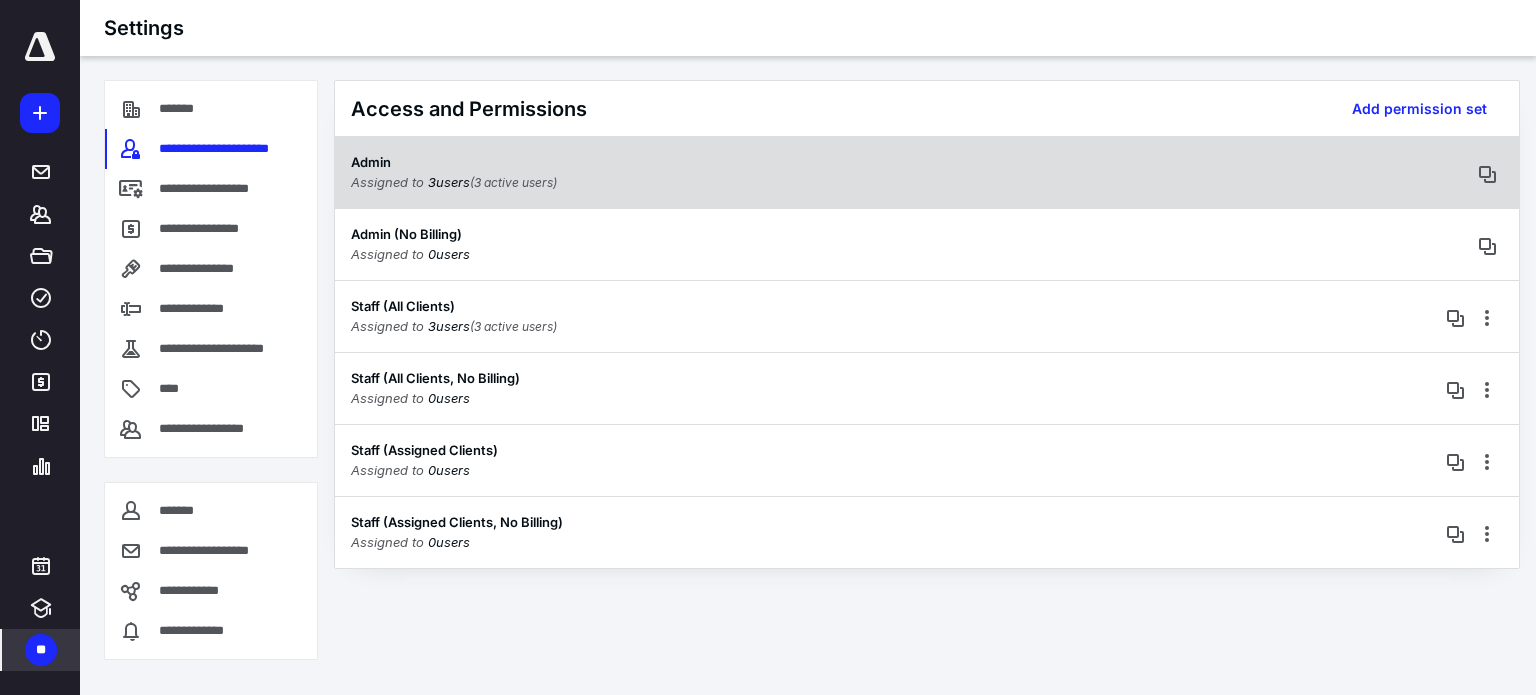 click on "(3 active users)" at bounding box center [513, 182] 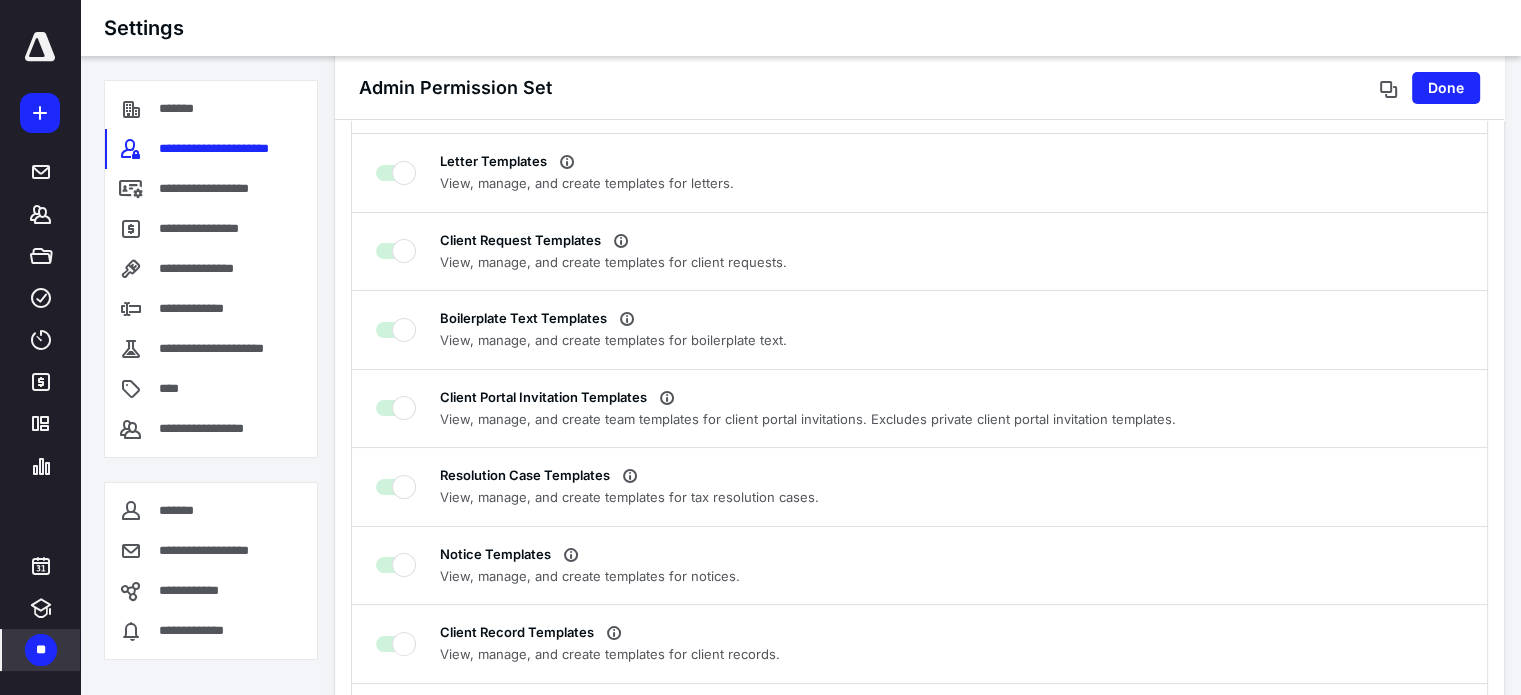 scroll, scrollTop: 8400, scrollLeft: 0, axis: vertical 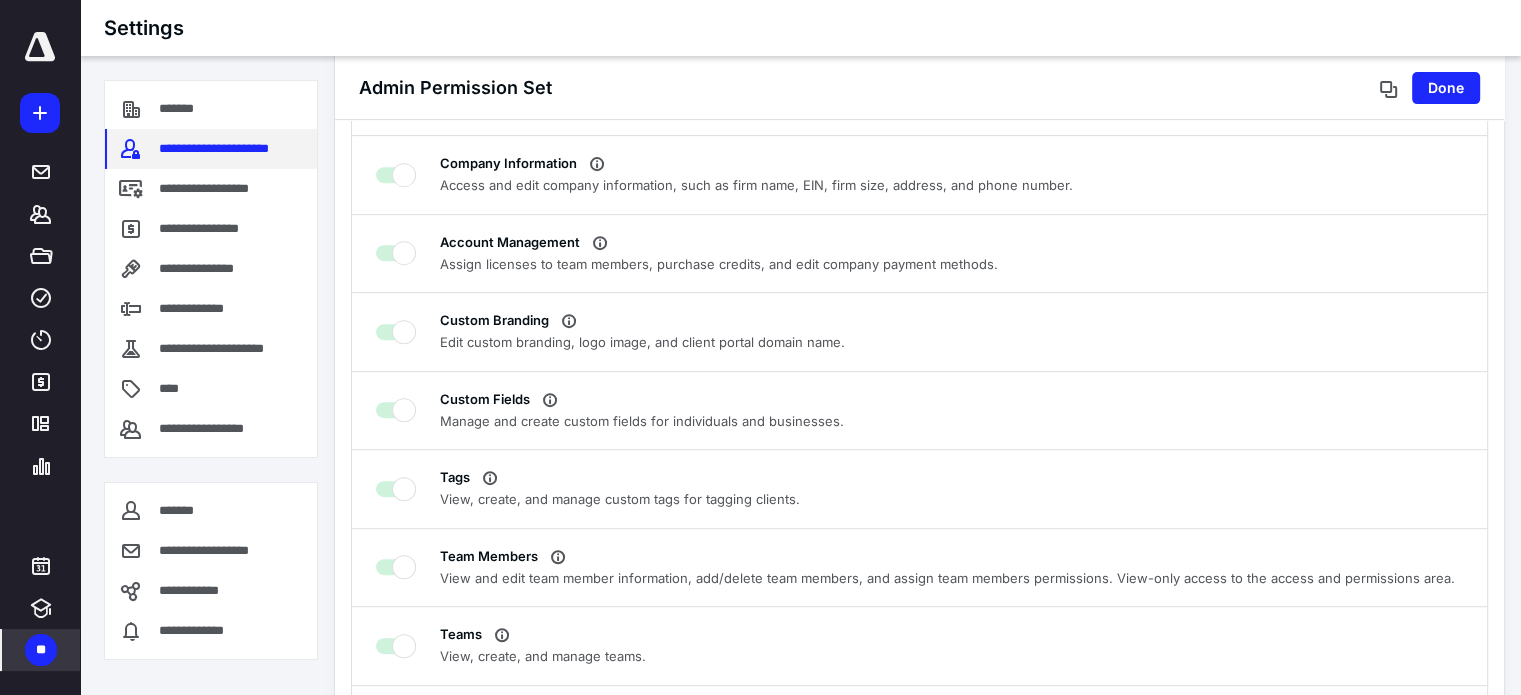 click on "**********" at bounding box center (234, 149) 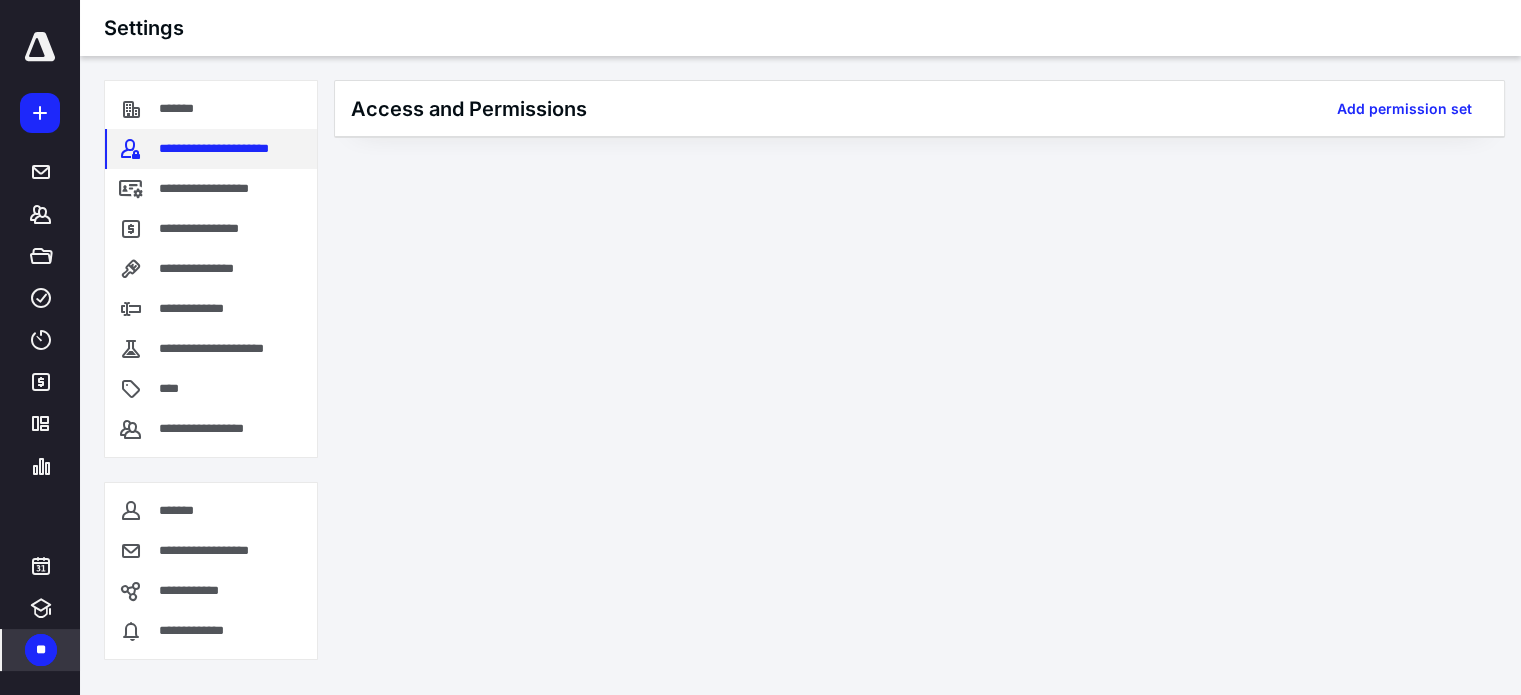 scroll, scrollTop: 0, scrollLeft: 0, axis: both 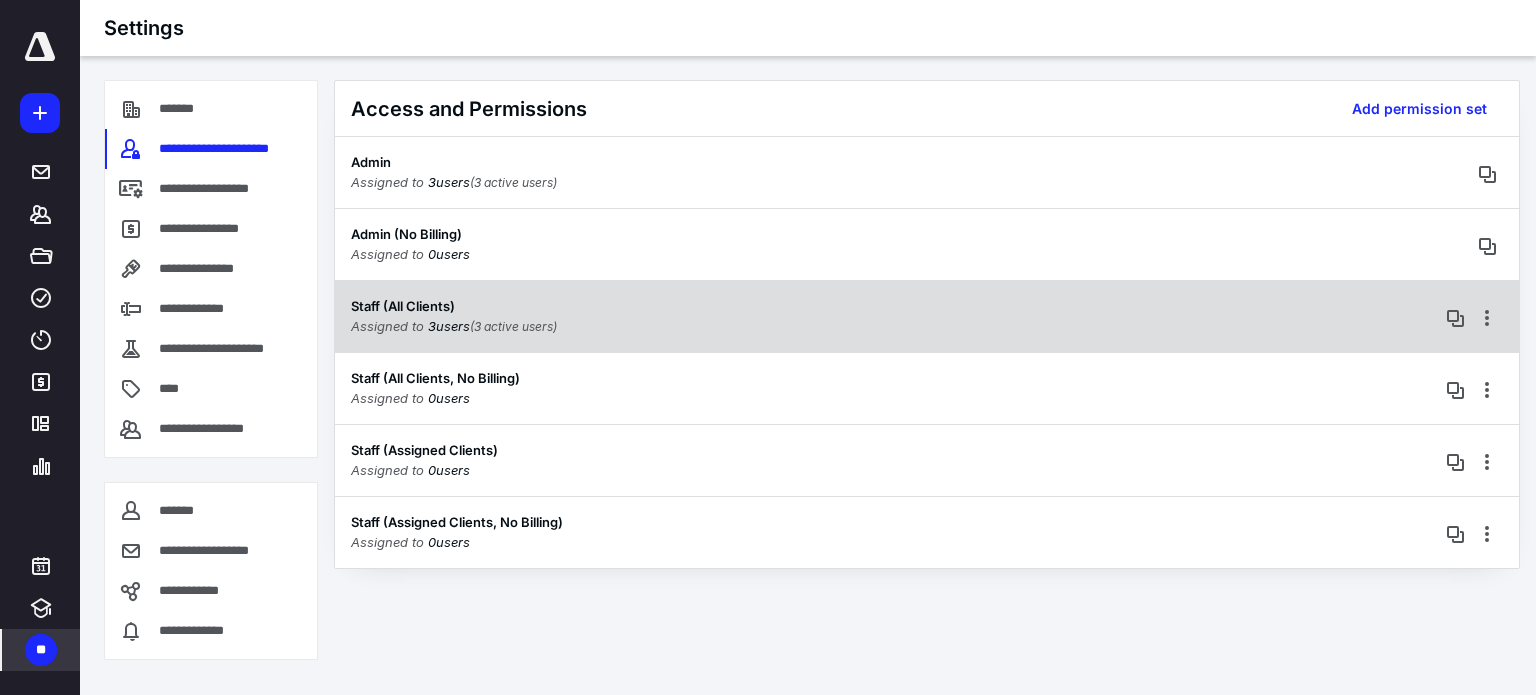 click on "(3 active users)" at bounding box center (513, 326) 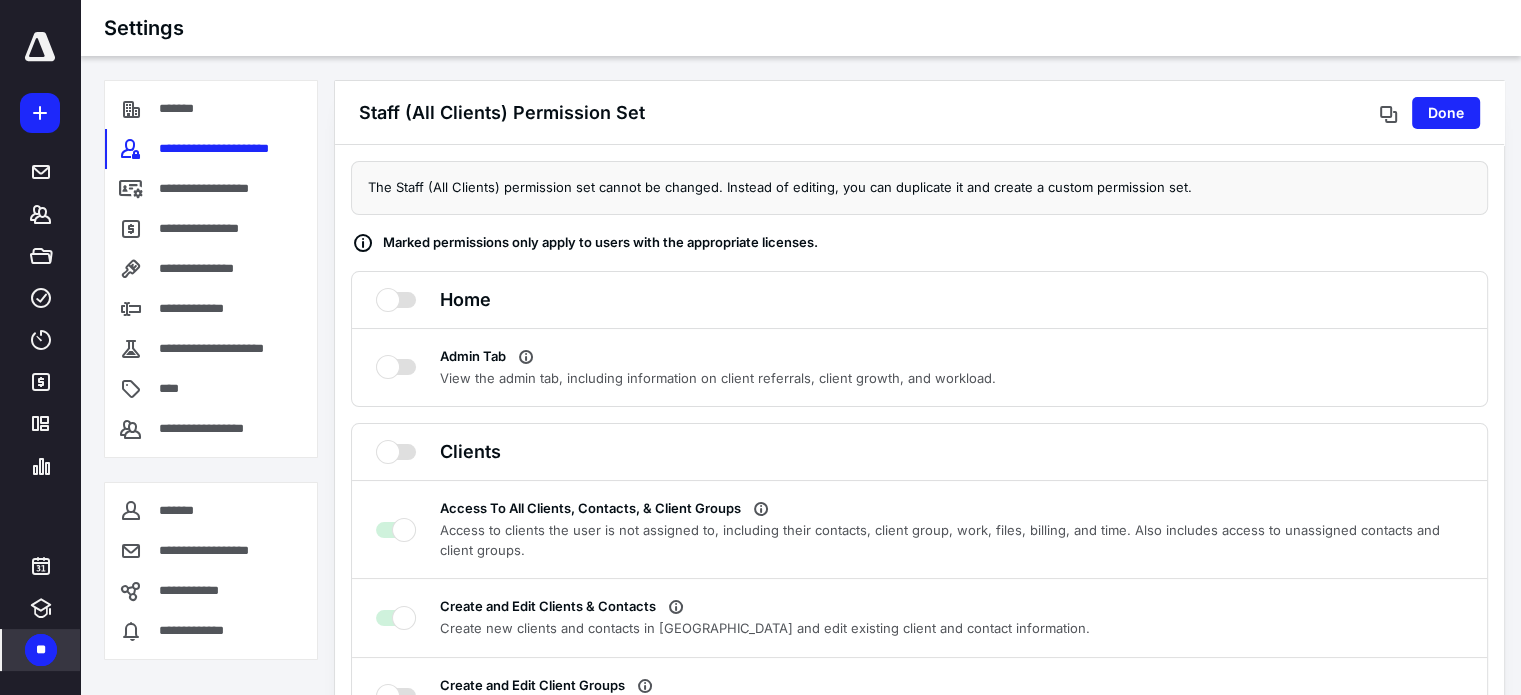 scroll, scrollTop: 300, scrollLeft: 0, axis: vertical 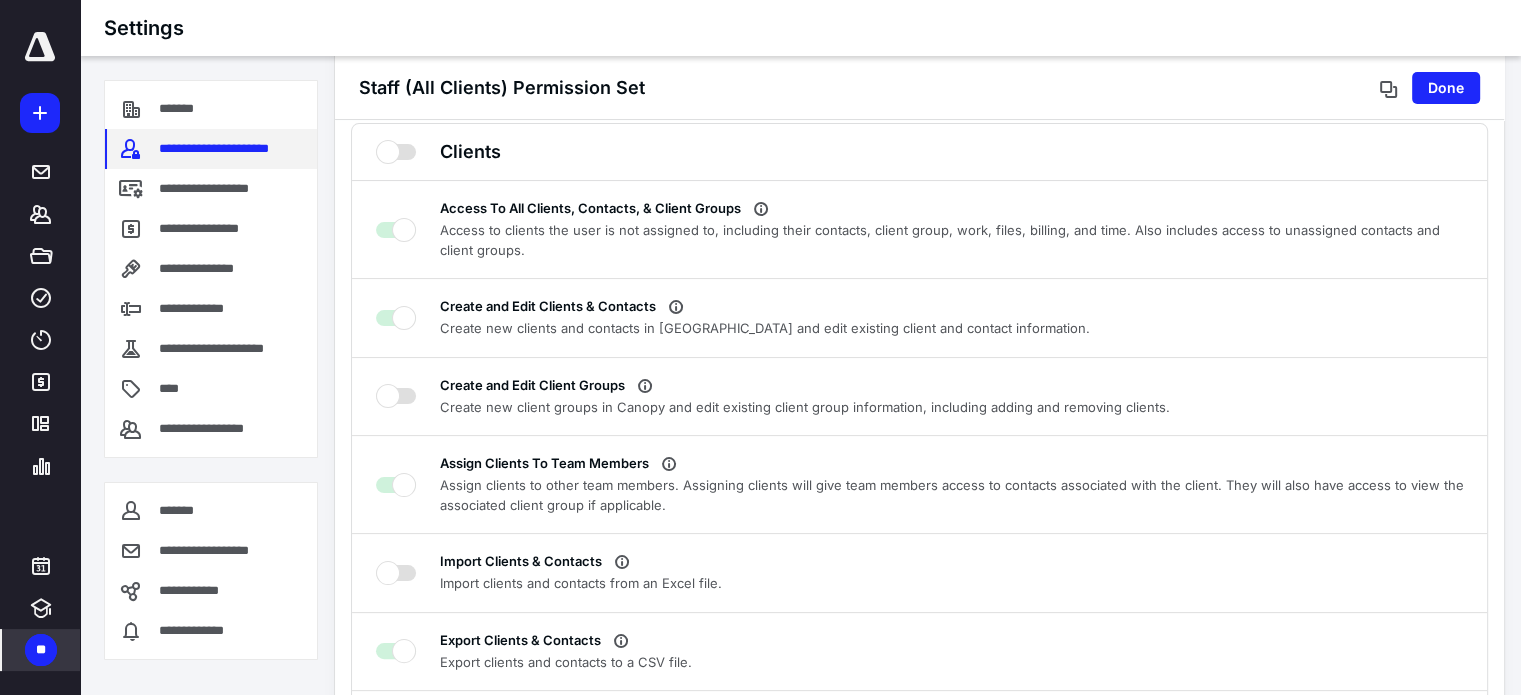 click on "**********" at bounding box center (234, 149) 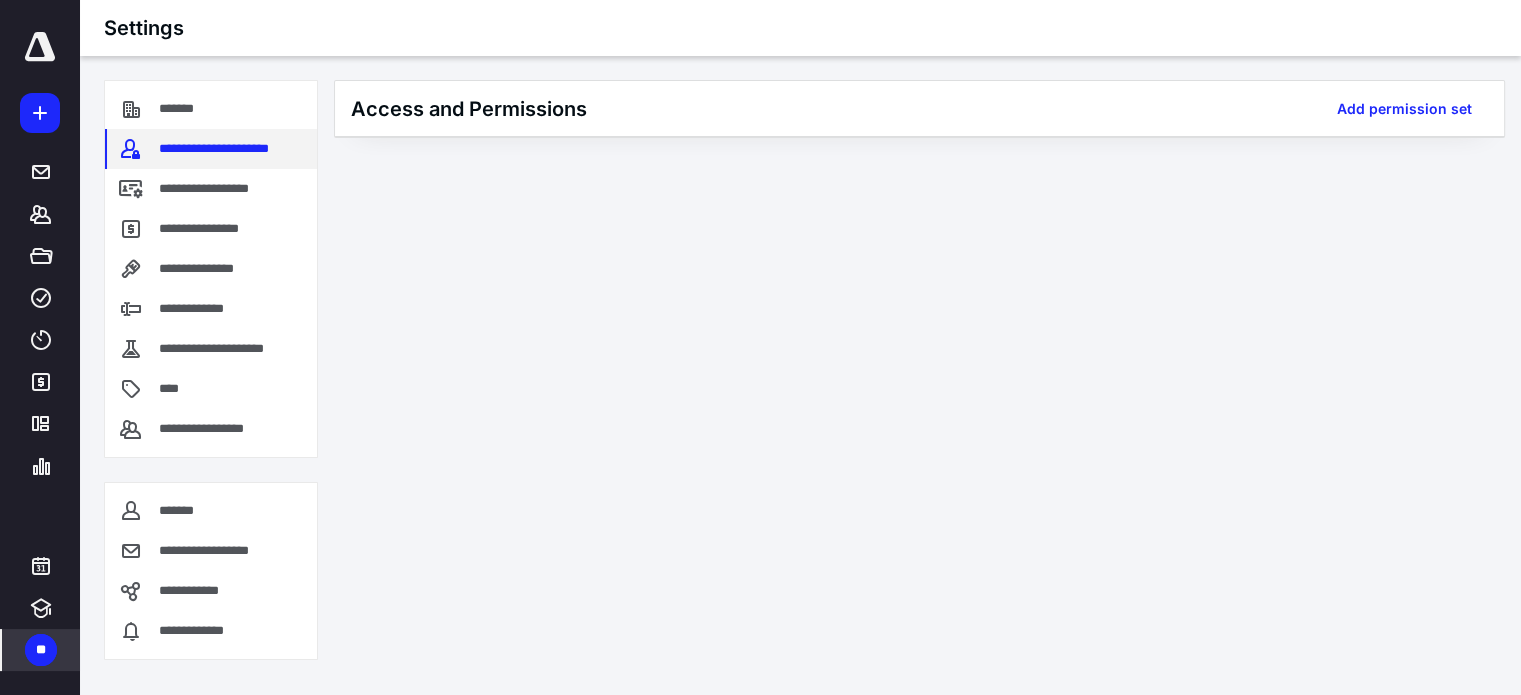 scroll, scrollTop: 0, scrollLeft: 0, axis: both 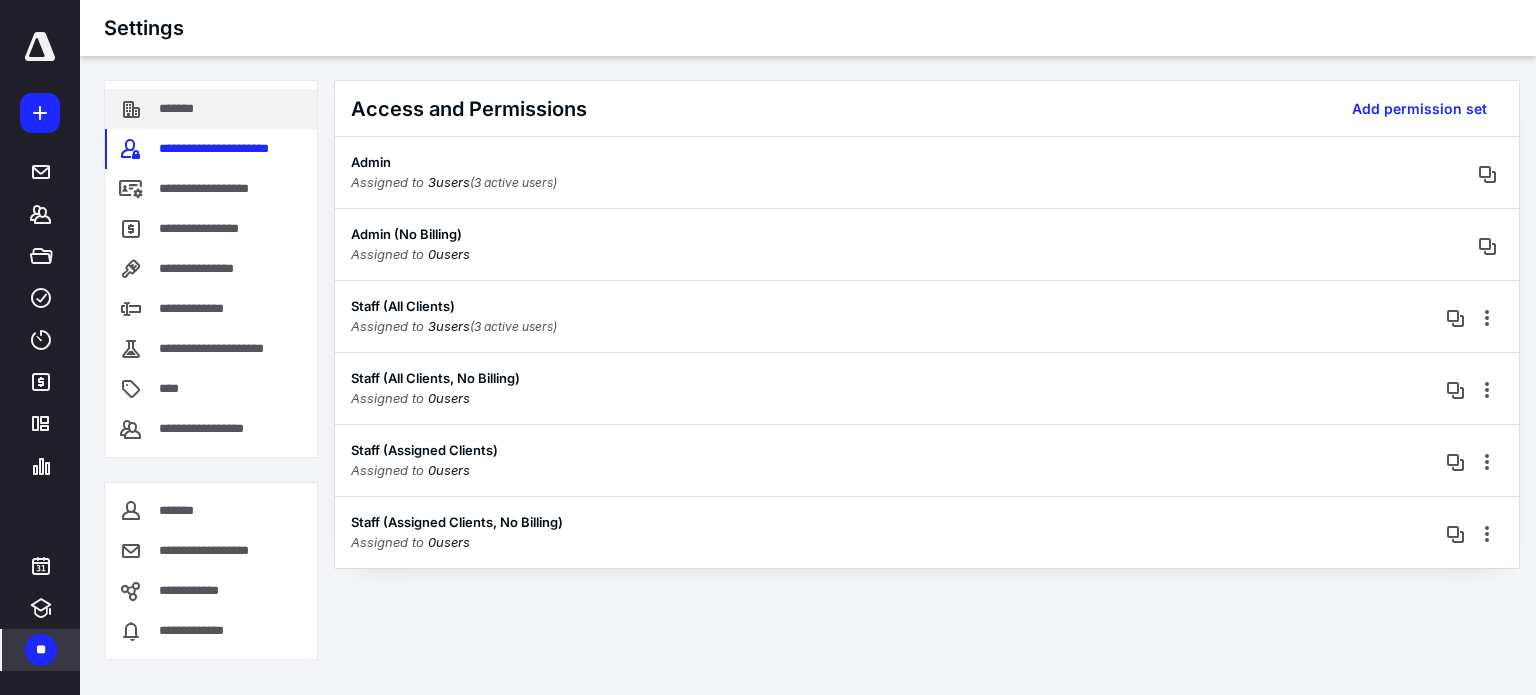 click on "*******" at bounding box center (188, 109) 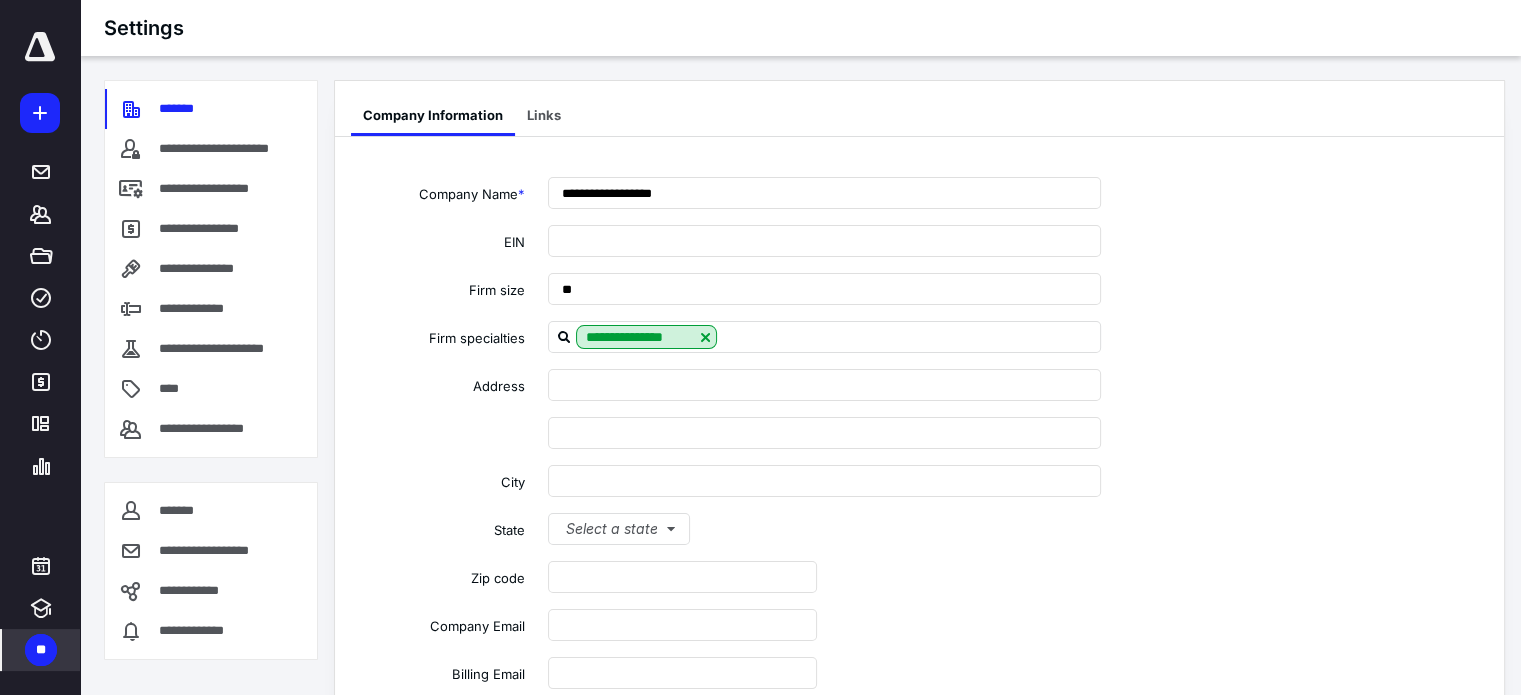 scroll, scrollTop: 277, scrollLeft: 0, axis: vertical 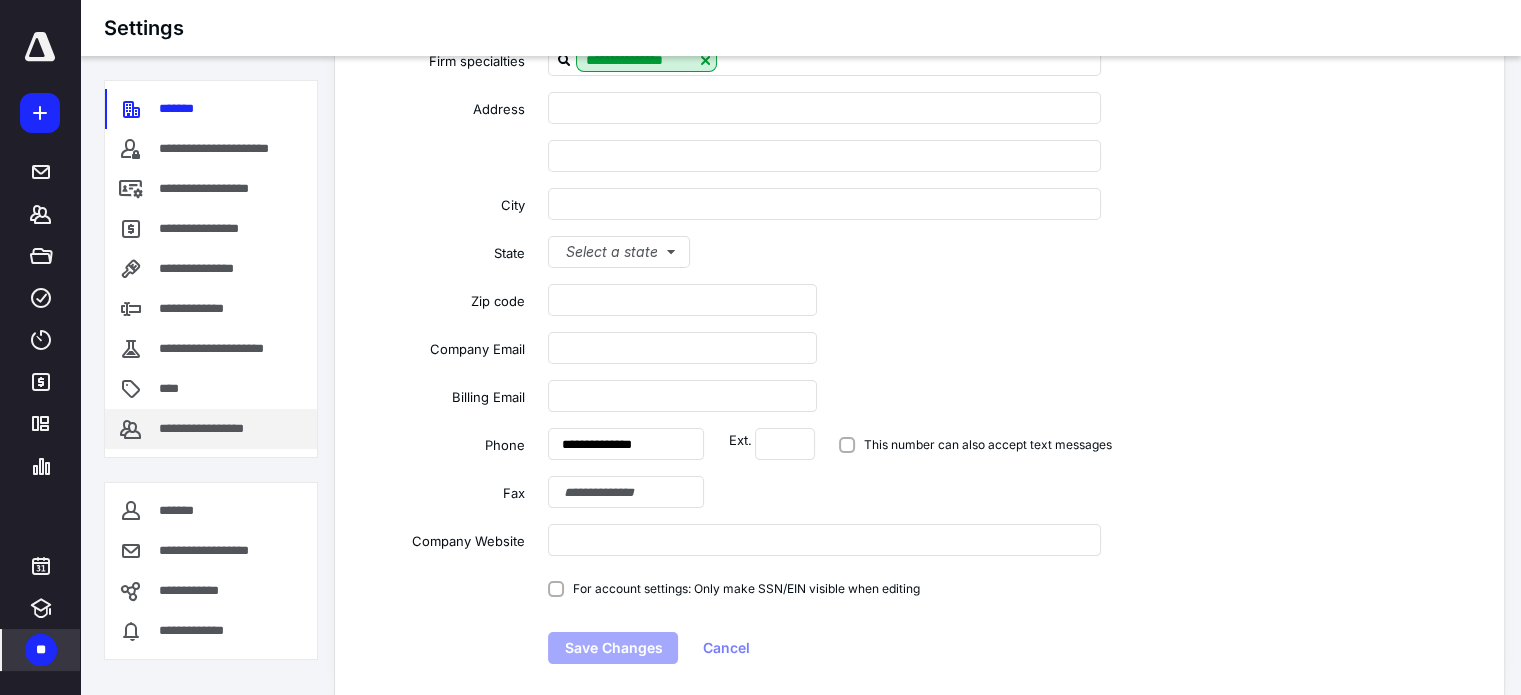 click on "**********" at bounding box center (211, 429) 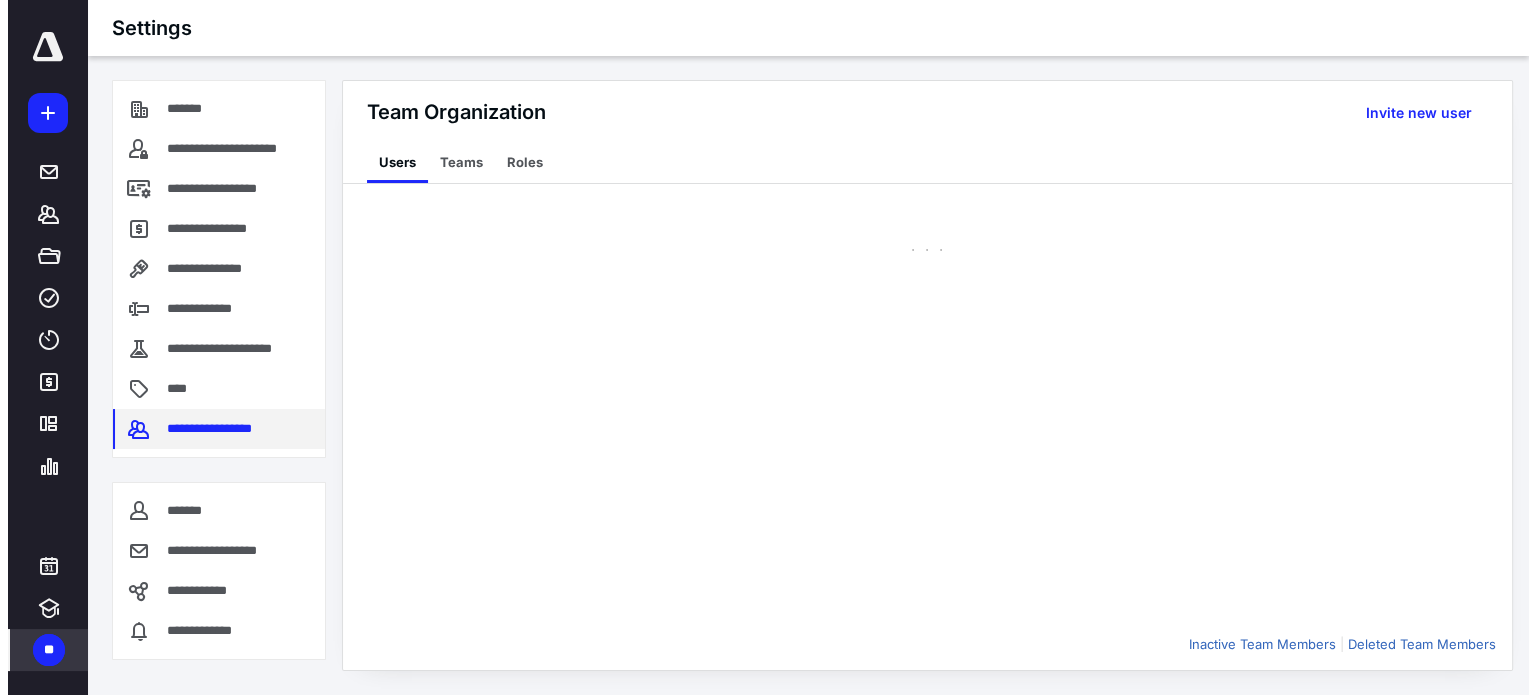 scroll, scrollTop: 0, scrollLeft: 0, axis: both 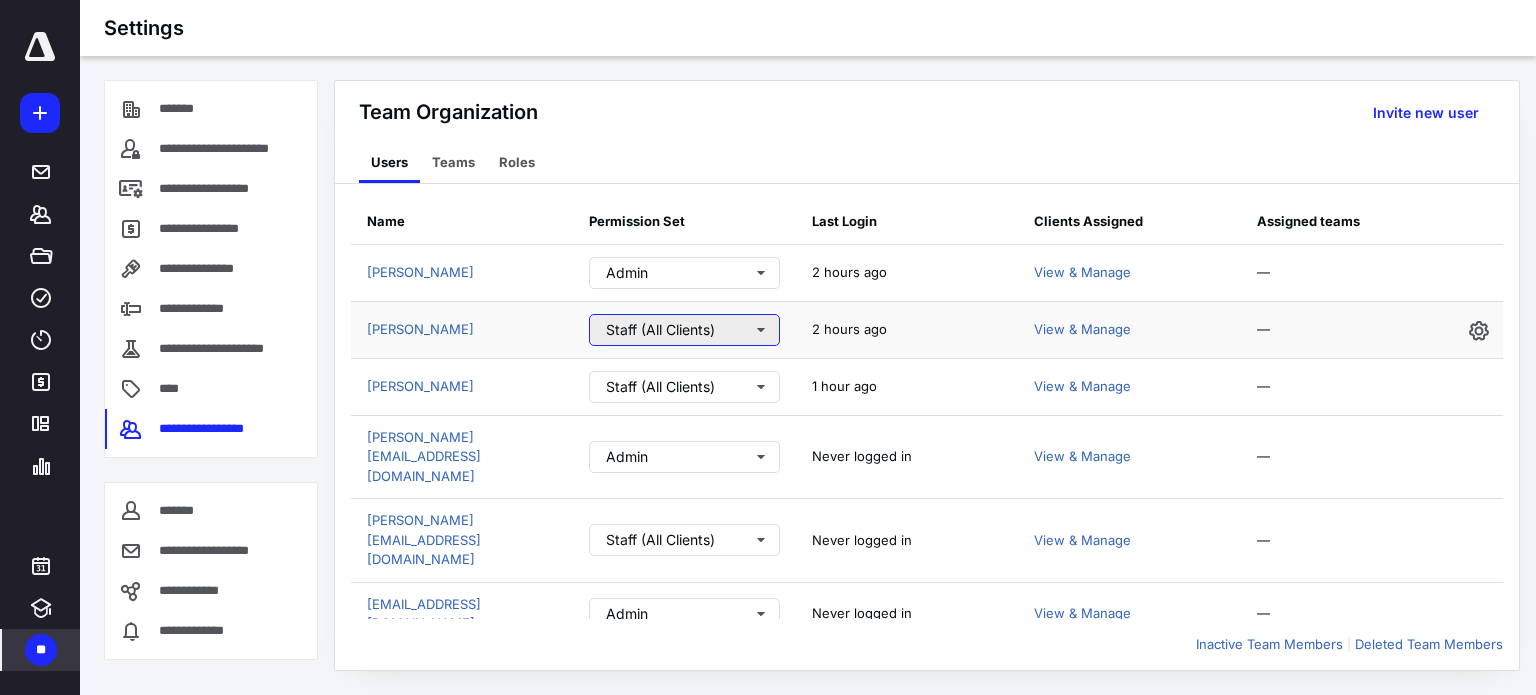 click on "Staff (All Clients)" at bounding box center (684, 330) 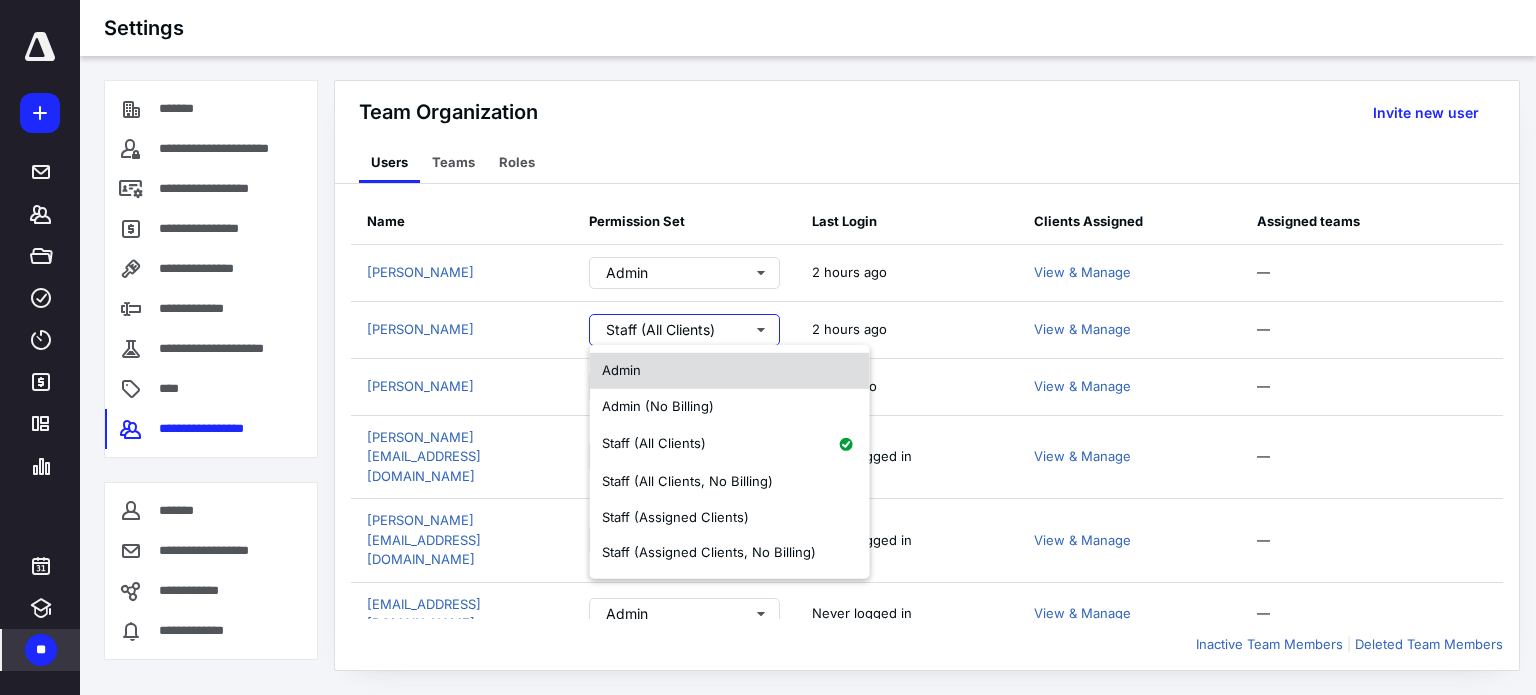click on "Admin" at bounding box center [730, 371] 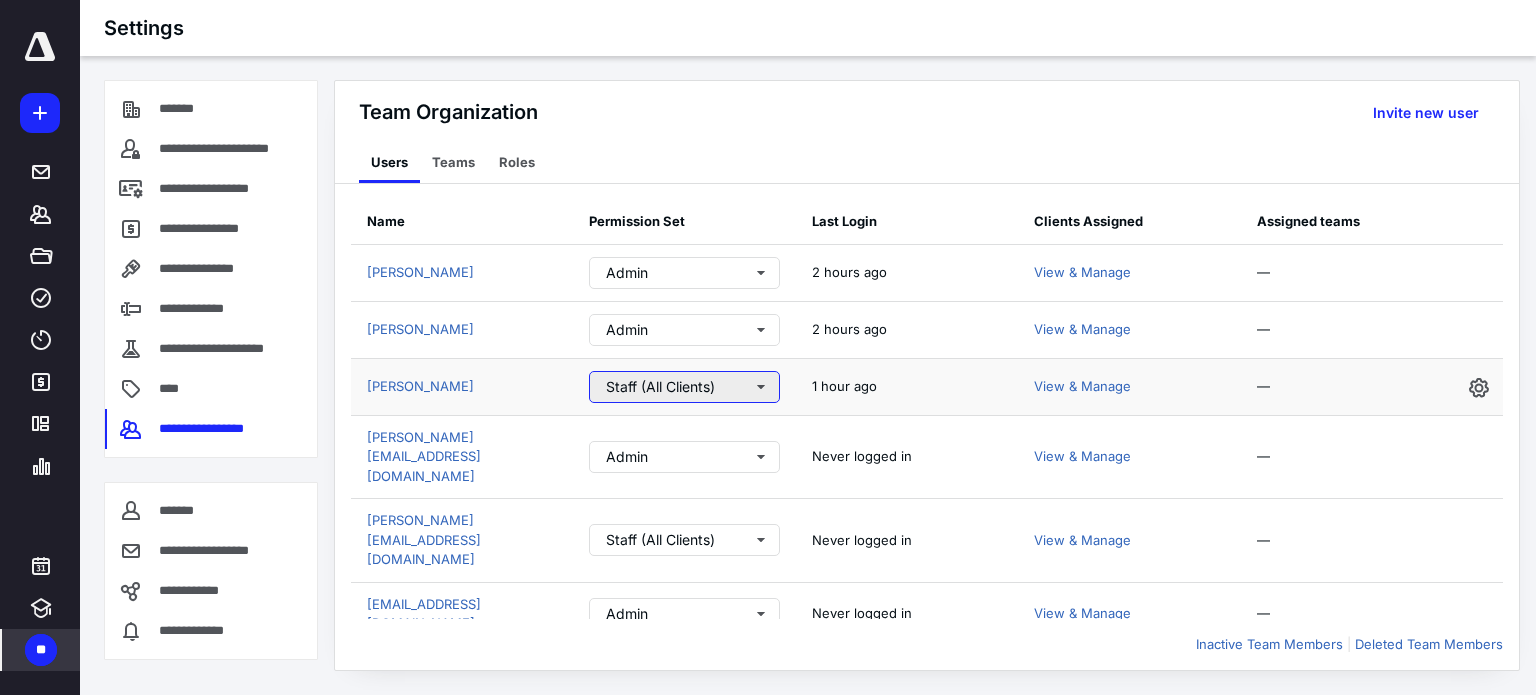 click on "Staff (All Clients)" at bounding box center (684, 387) 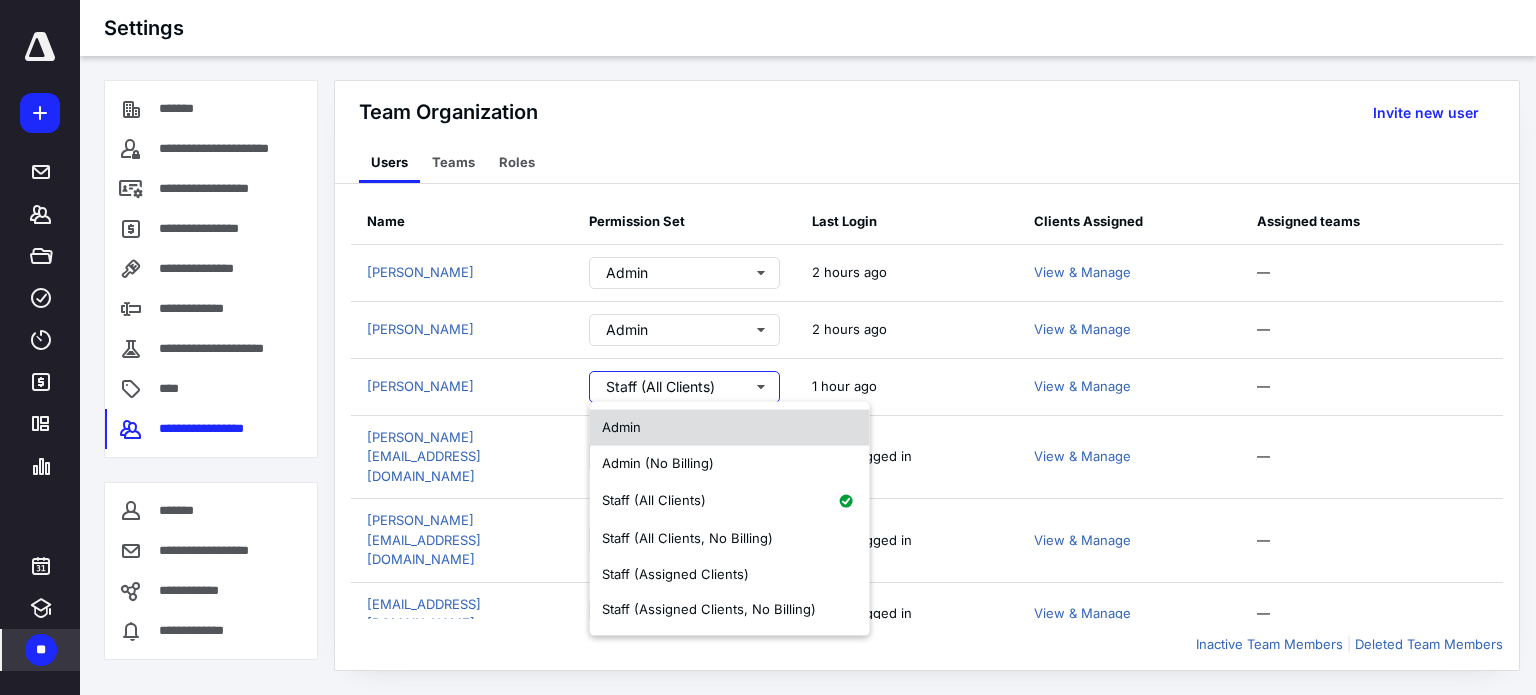click on "Admin" at bounding box center (730, 428) 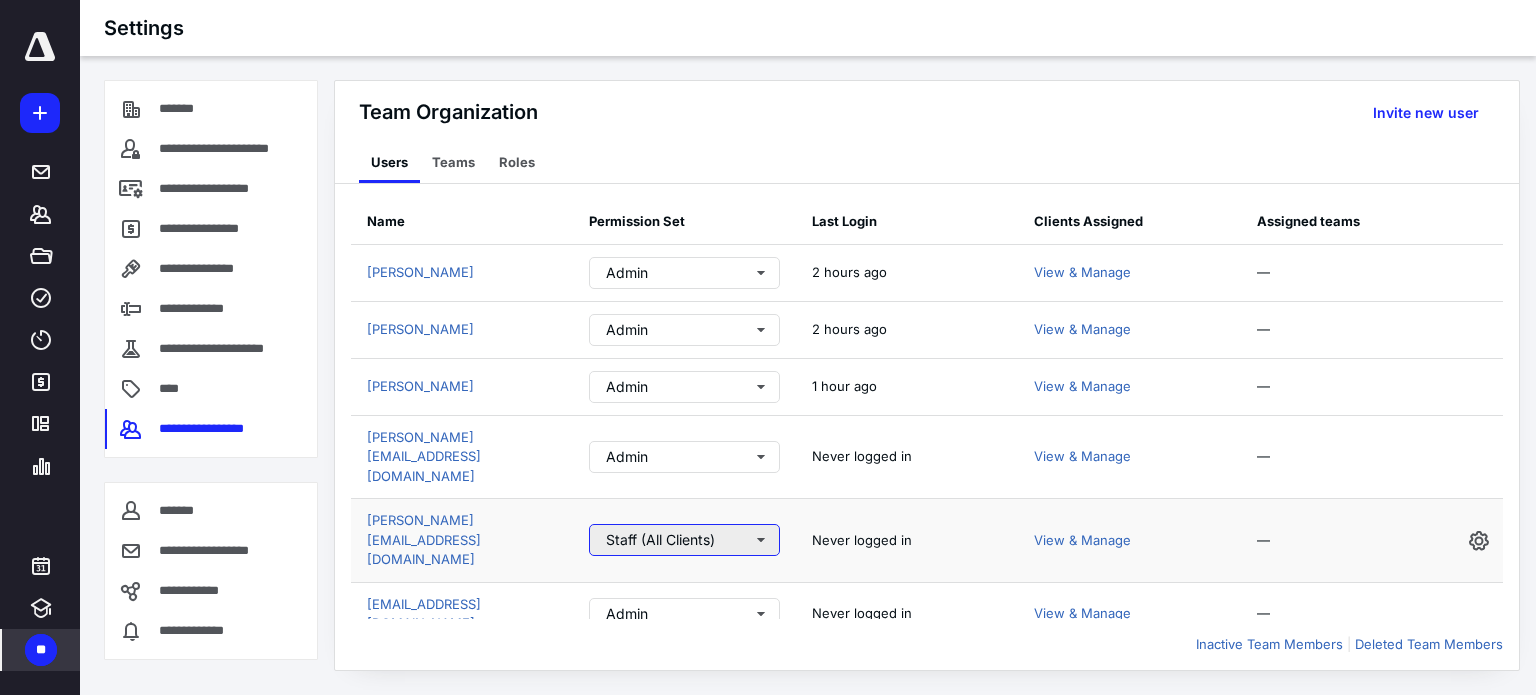 click on "Staff (All Clients)" at bounding box center [684, 540] 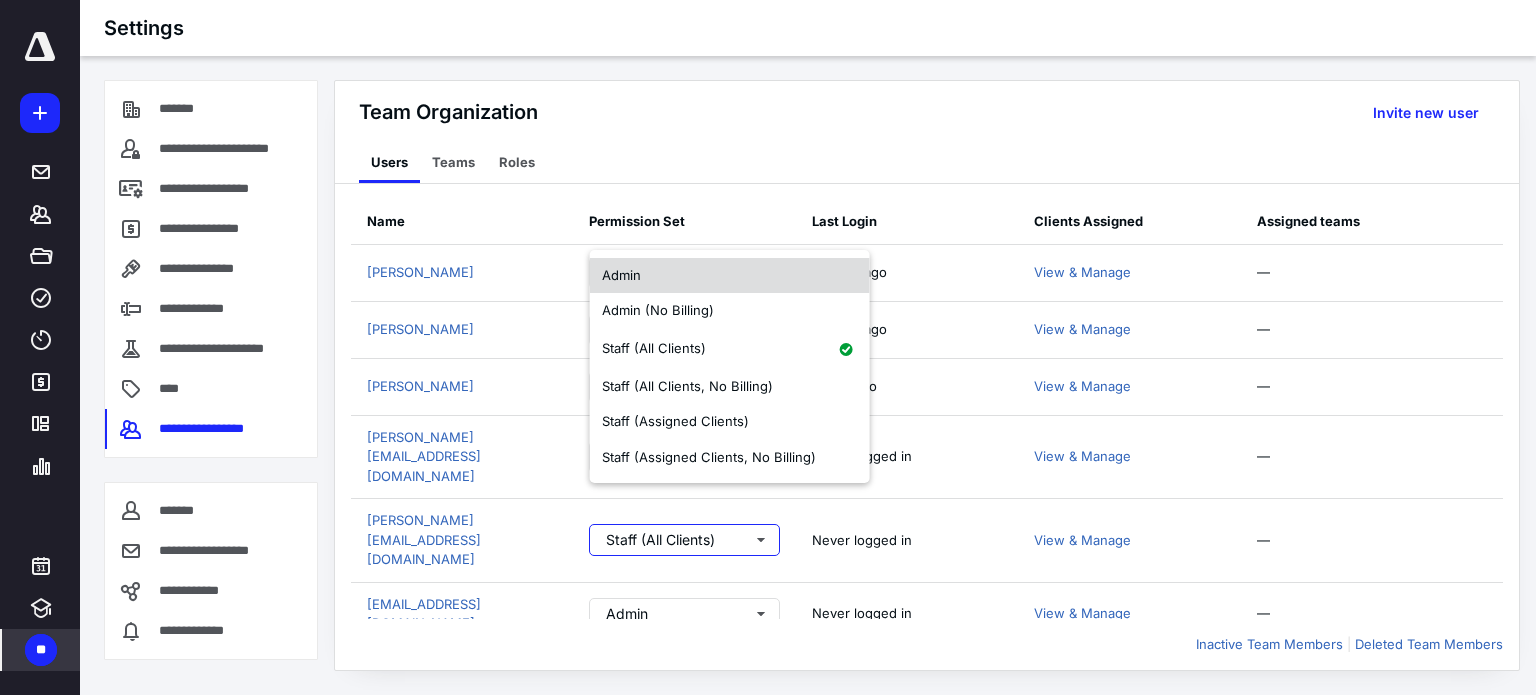 click on "Admin" at bounding box center (730, 276) 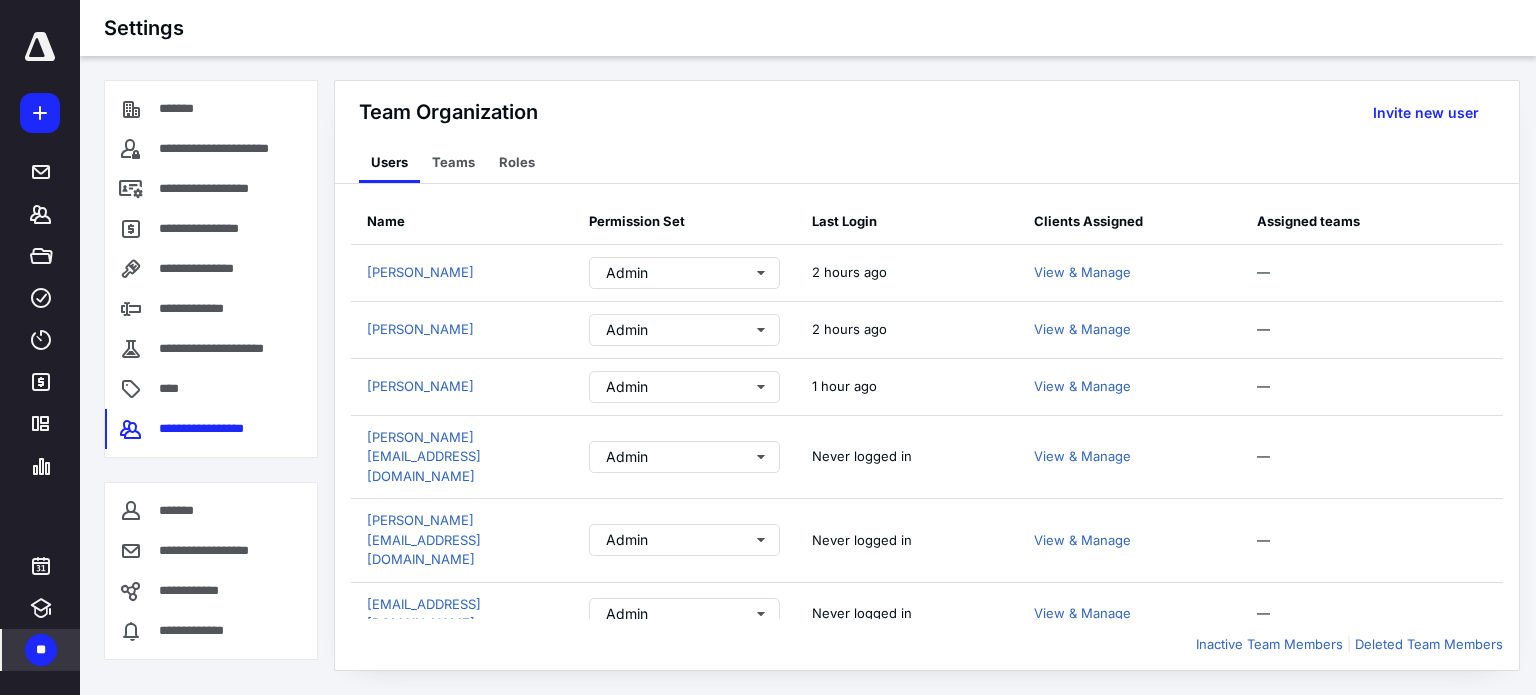 click on "Name Permission Set Last Login Clients Assigned Assigned teams   [PERSON_NAME] Admin 2 hours ago View & Manage — [PERSON_NAME] Admin 2 hours ago View & Manage — [PERSON_NAME] Admin 1 hour ago View & Manage — [PERSON_NAME][EMAIL_ADDRESS][DOMAIN_NAME] Admin Never logged in View & Manage — [PERSON_NAME][EMAIL_ADDRESS][DOMAIN_NAME] Admin Never logged in View & Manage — [EMAIL_ADDRESS][DOMAIN_NAME] Admin Never logged in View & Manage — Inactive Team Members Deleted Team Members" at bounding box center (927, 427) 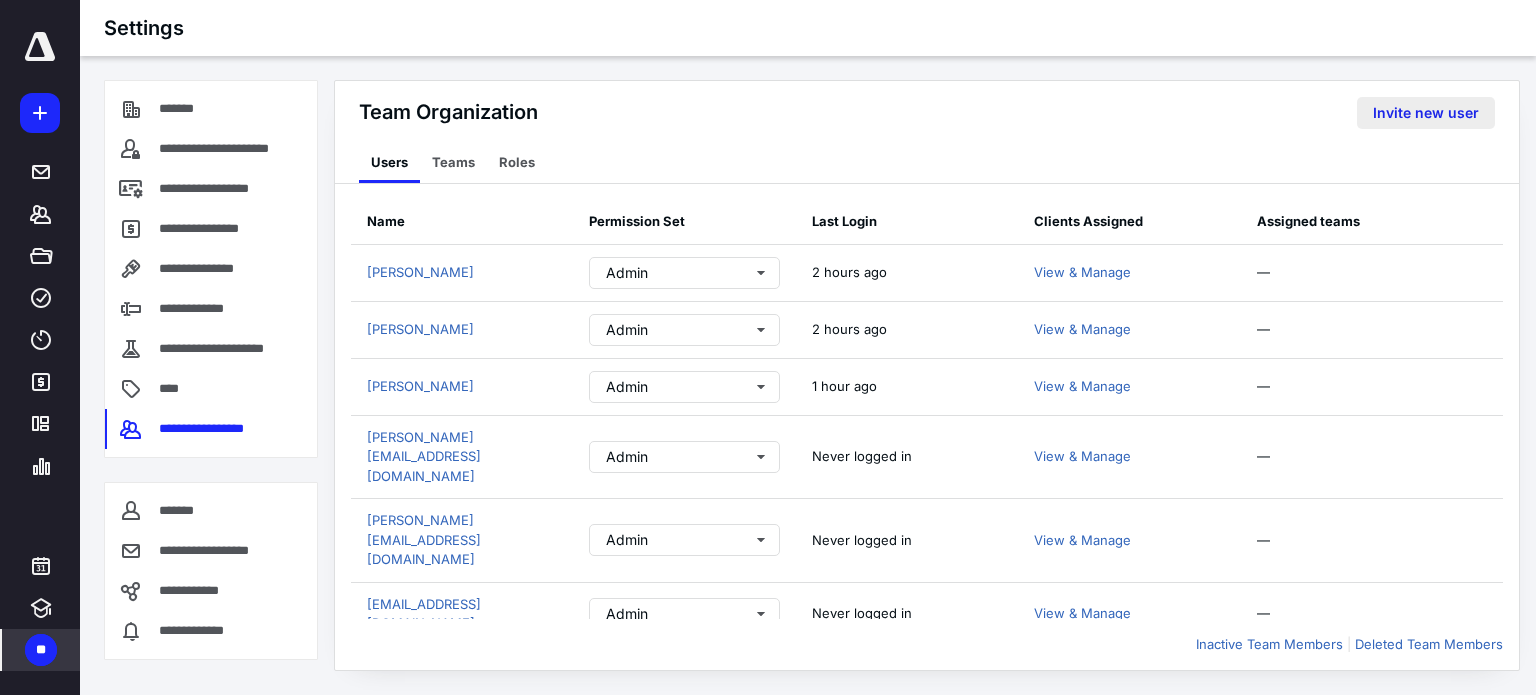click on "Invite new user" at bounding box center [1426, 113] 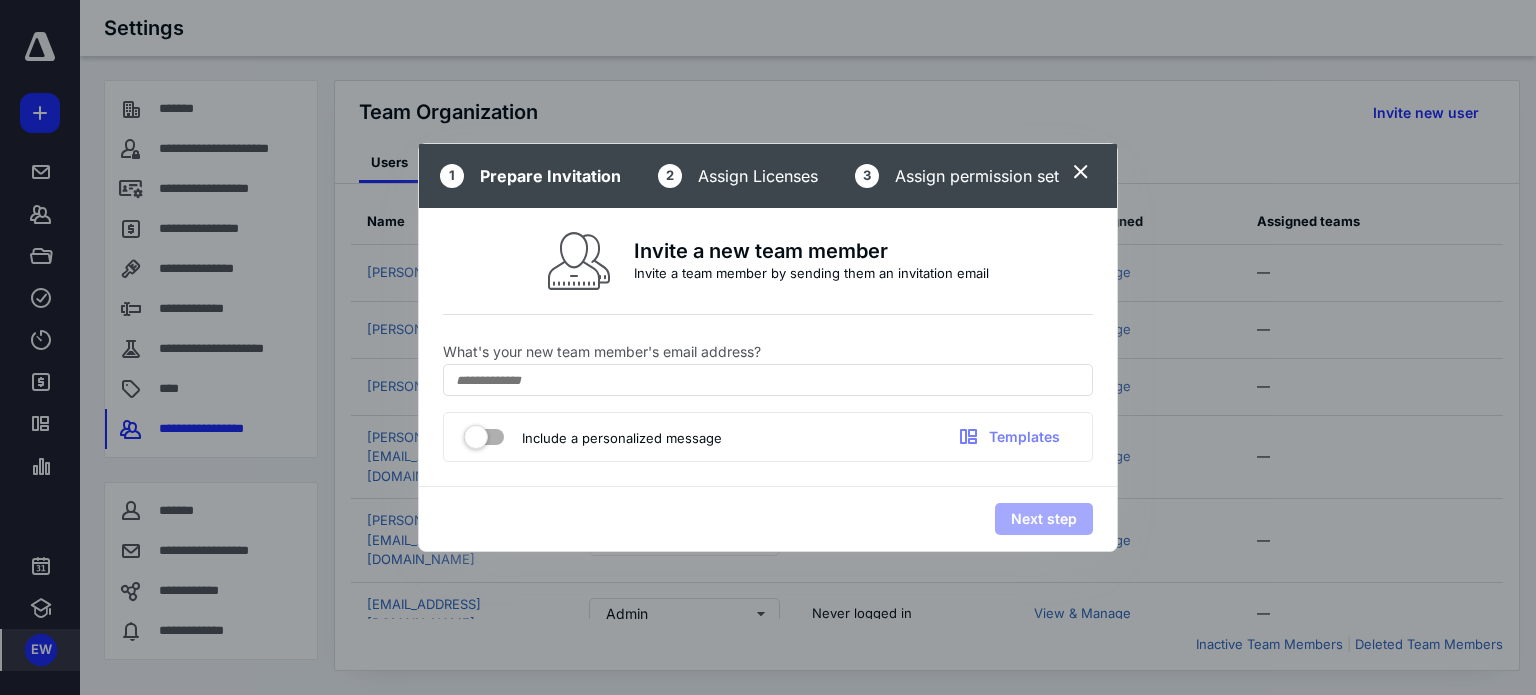 click at bounding box center (1081, 173) 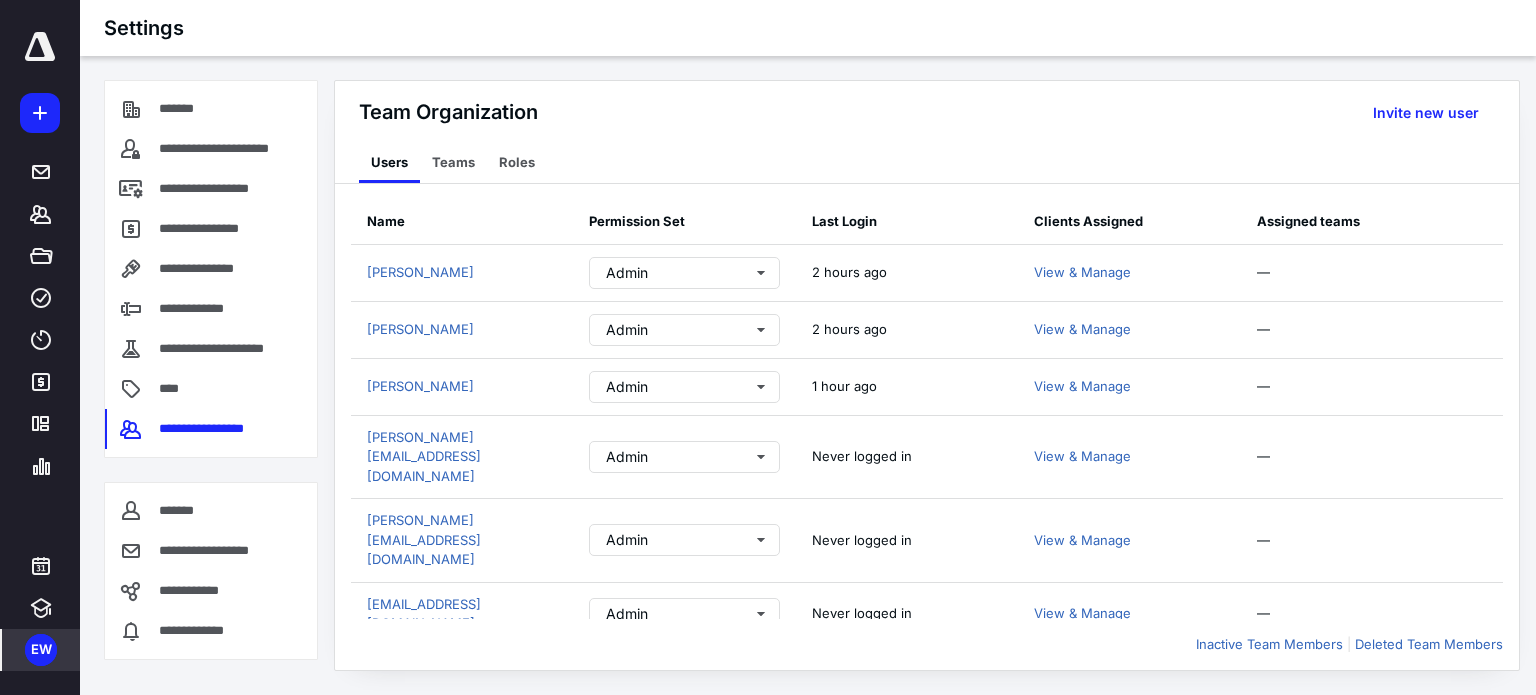 click on "Team Organization Users Teams Roles Invite new user" at bounding box center [927, 132] 